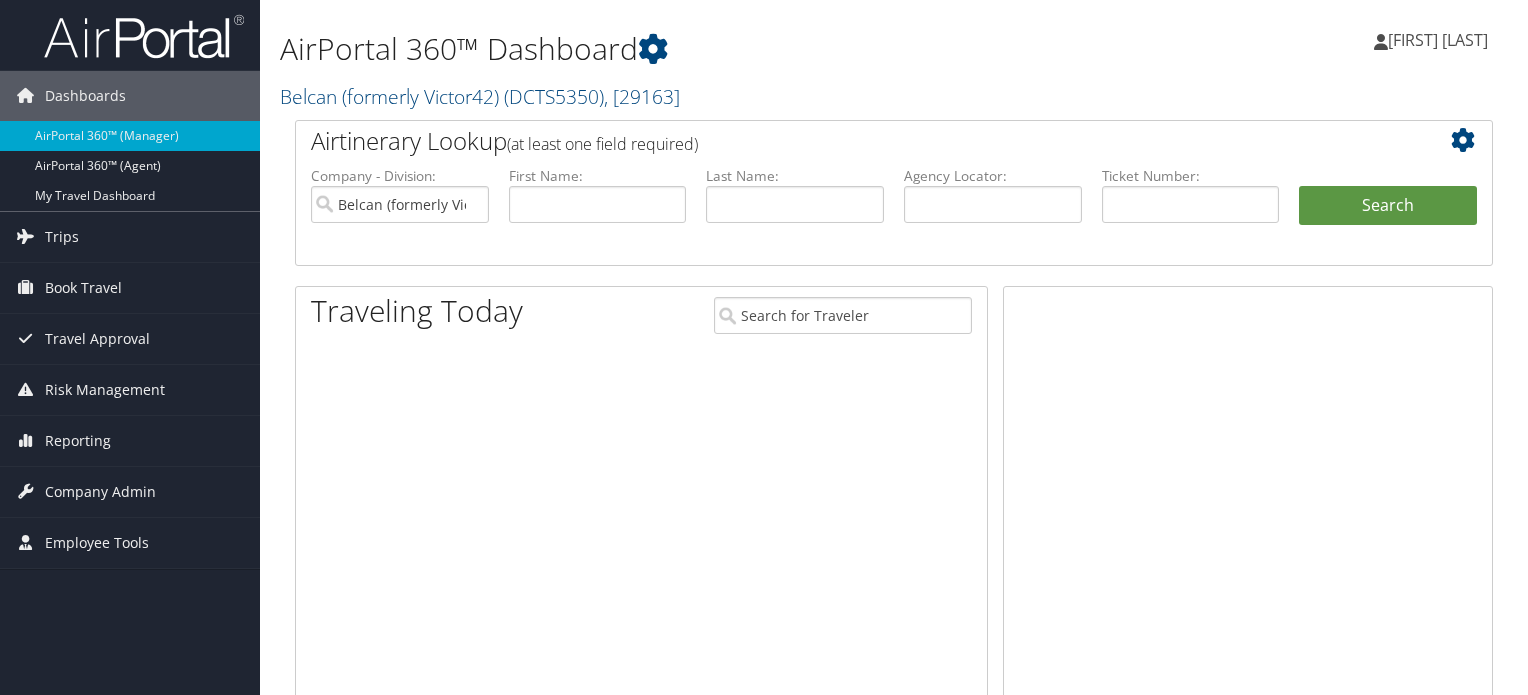 scroll, scrollTop: 0, scrollLeft: 0, axis: both 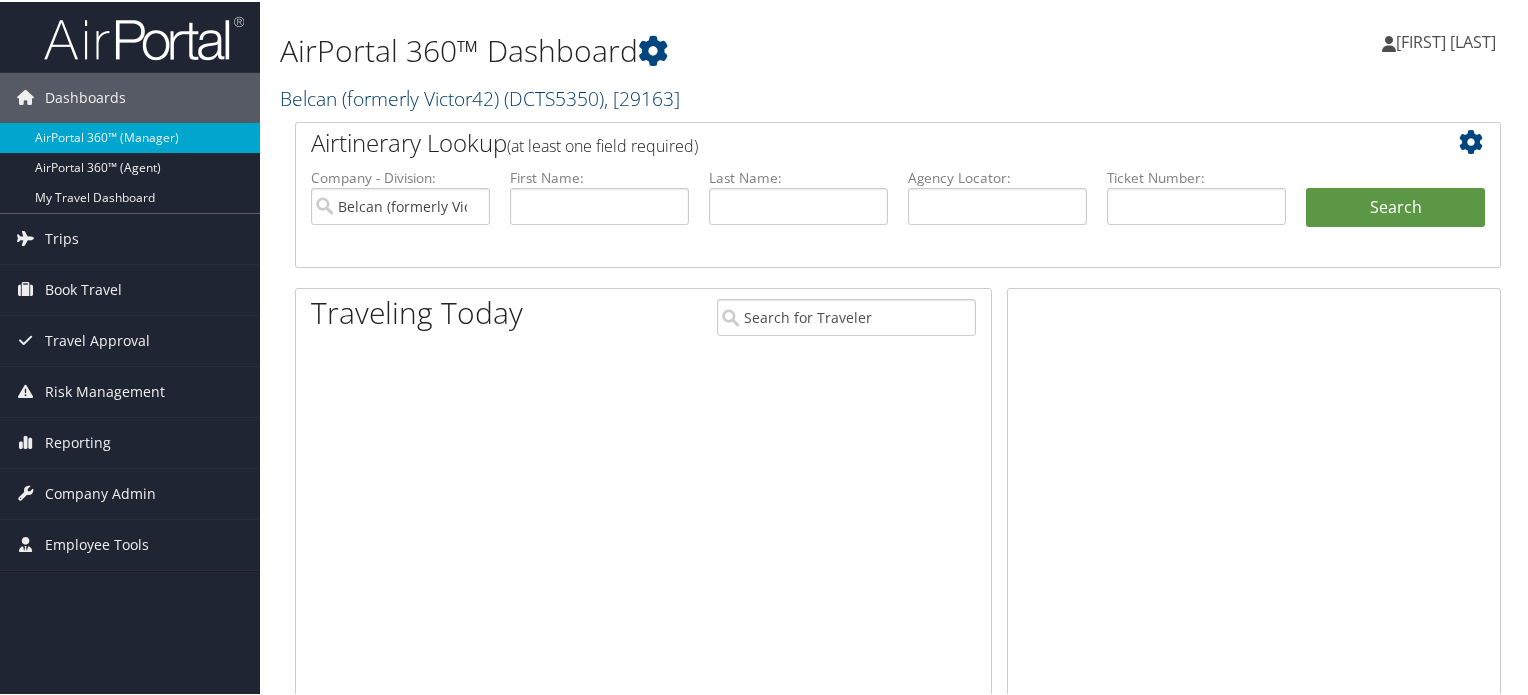 click on "( DCTS5350 )" at bounding box center [554, 96] 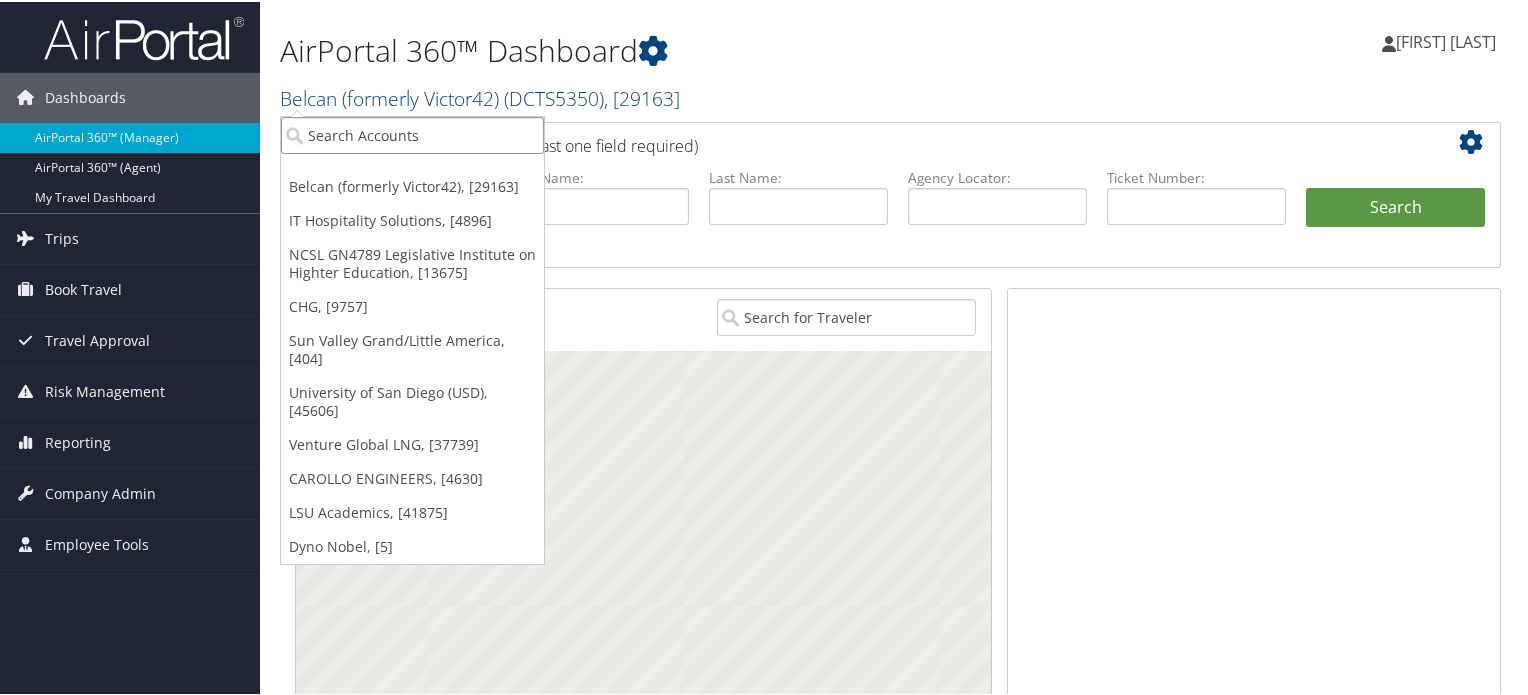 click at bounding box center (412, 133) 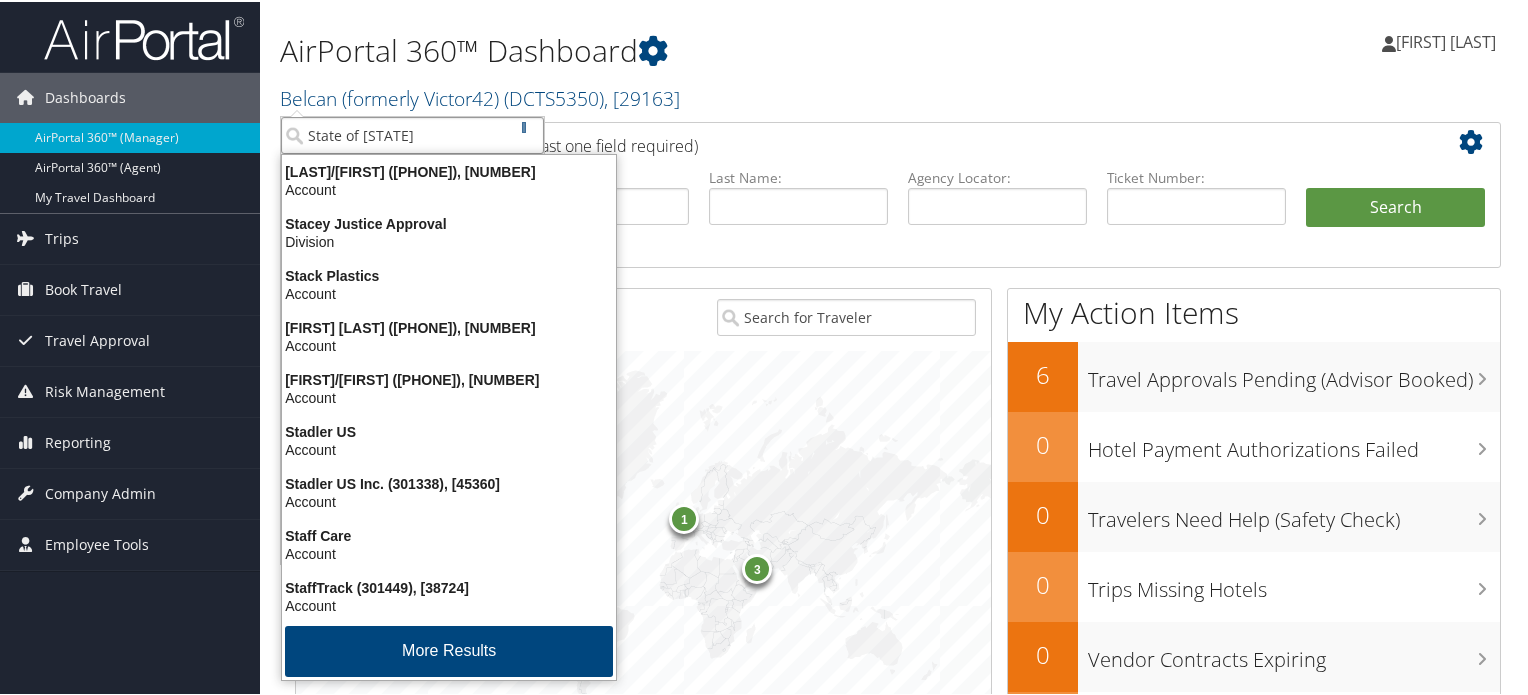 type on "State of uta" 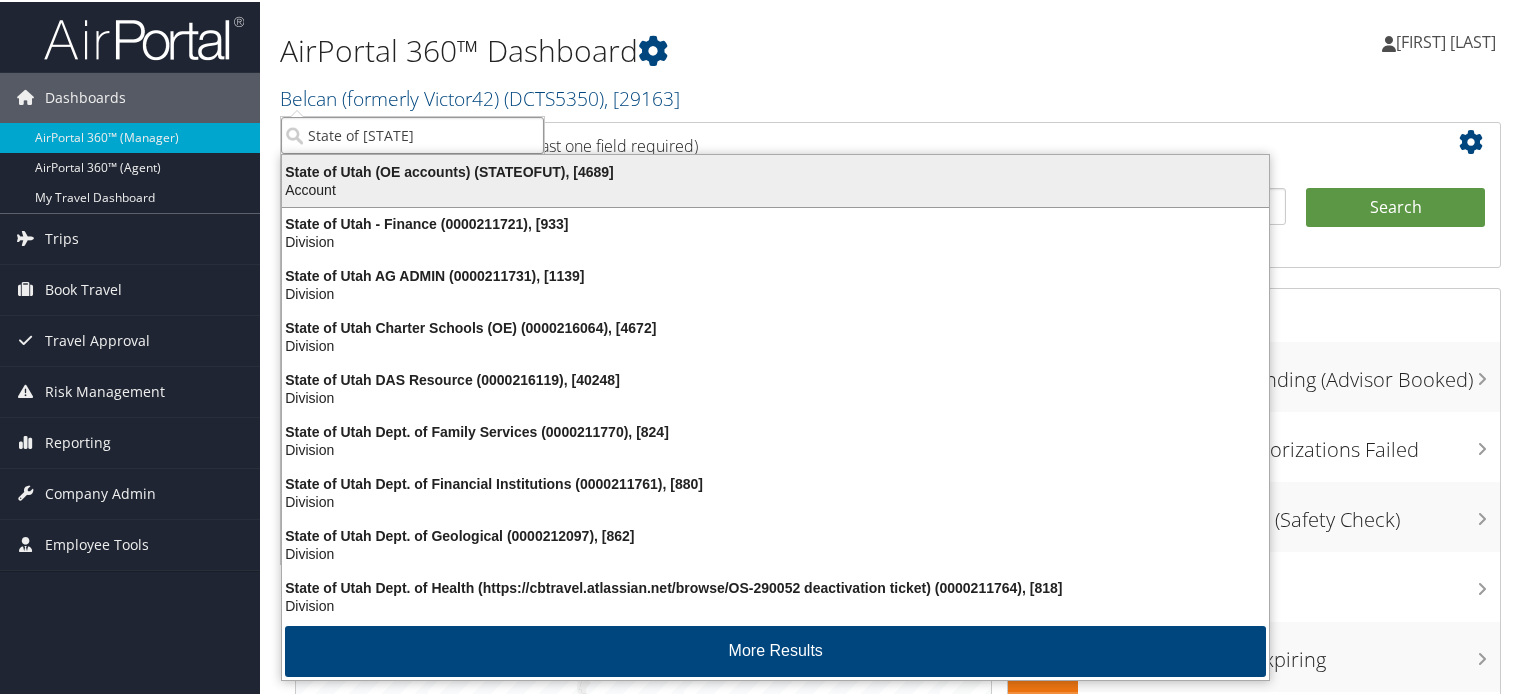 click on "Account" at bounding box center [775, 188] 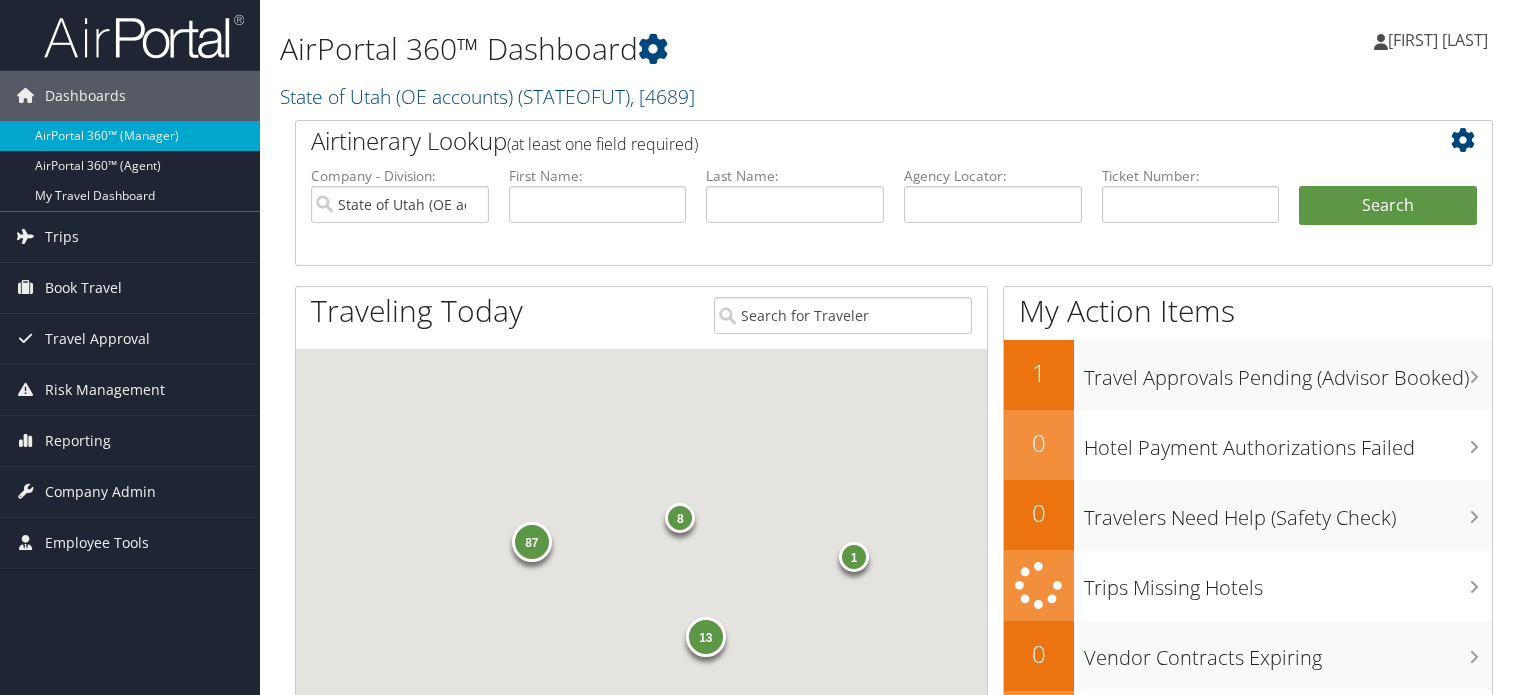 scroll, scrollTop: 0, scrollLeft: 0, axis: both 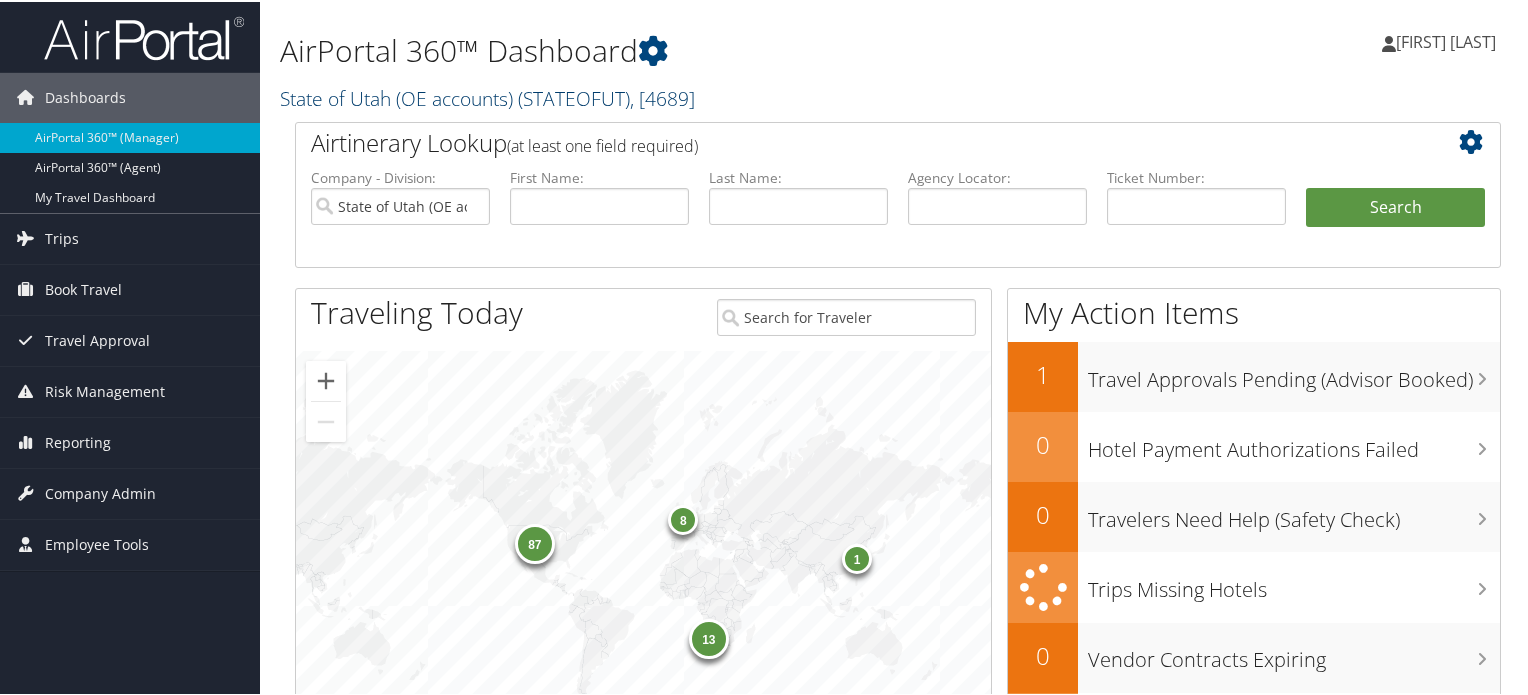 click on "State of [STATE] (OE accounts)   ( STATEOFUT )  , [ 4689 ]" at bounding box center (487, 96) 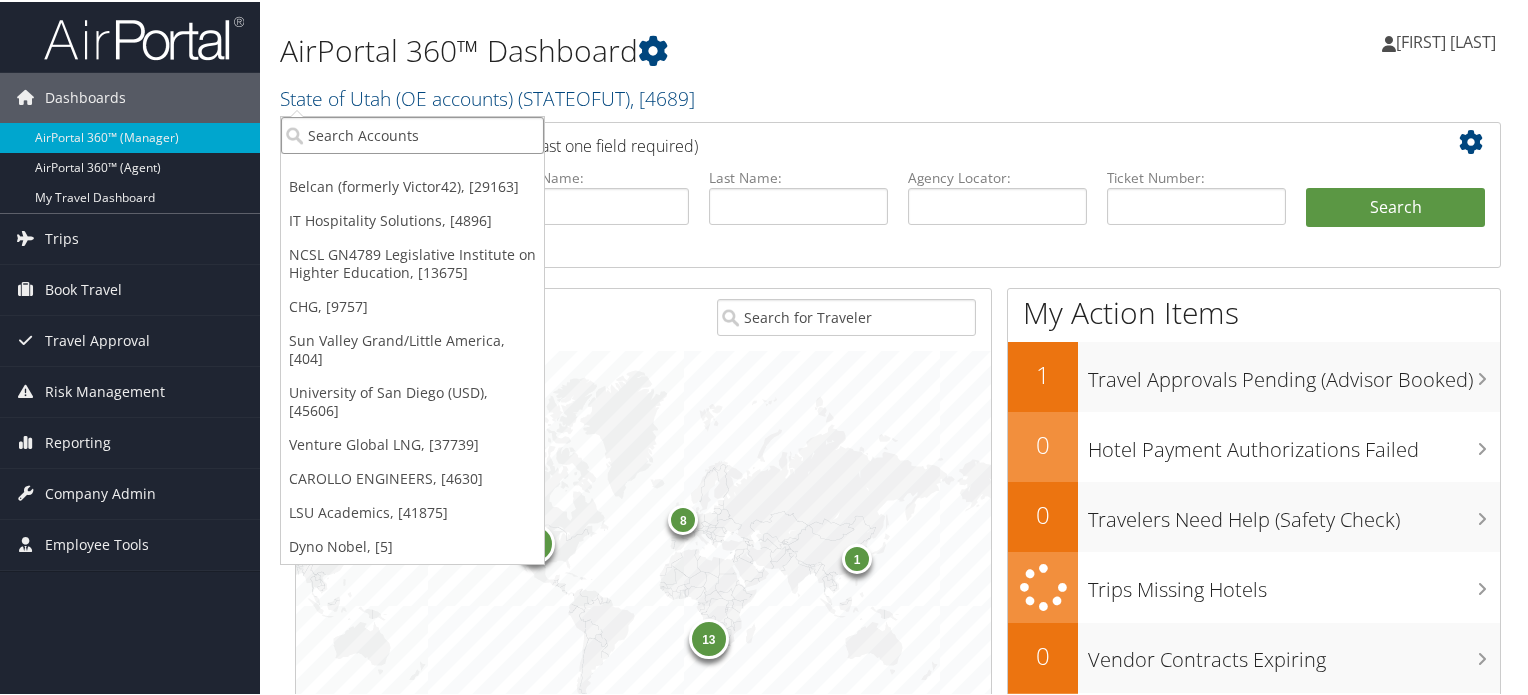 click at bounding box center [412, 133] 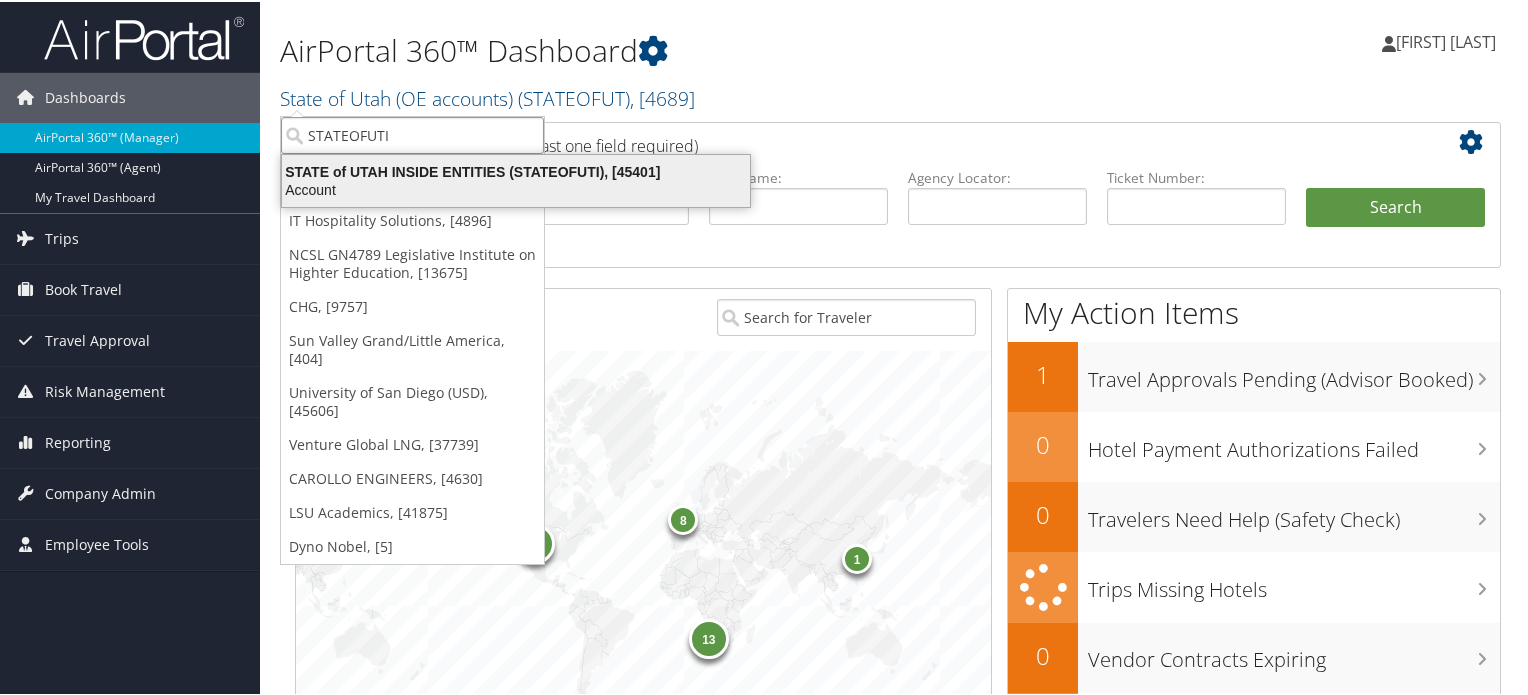 click on "STATE of UTAH INSIDE ENTITIES (STATEOFUTI), [45401]" at bounding box center [516, 170] 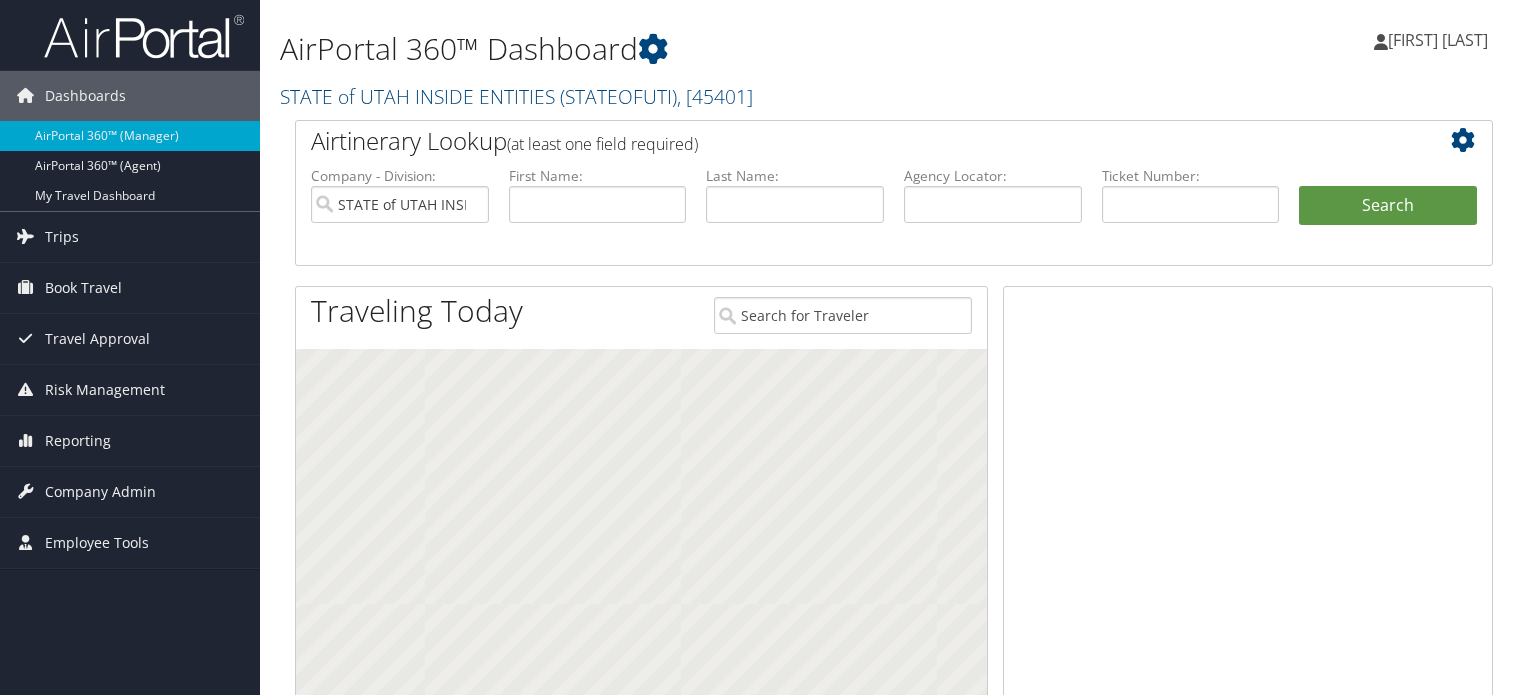 scroll, scrollTop: 0, scrollLeft: 0, axis: both 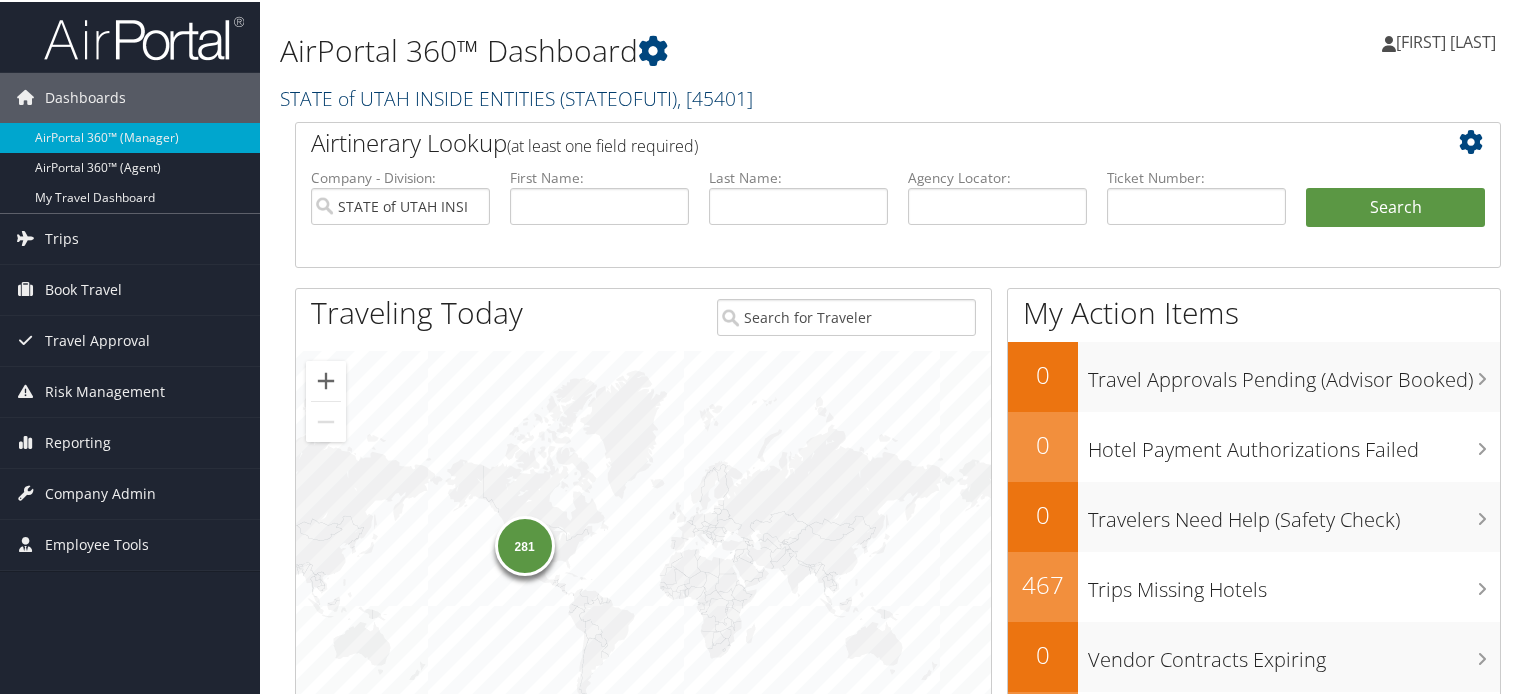 click on "STATE of UTAH INSIDE ENTITIES   ( STATEOFUTI )  , [ 45401 ]" at bounding box center (516, 96) 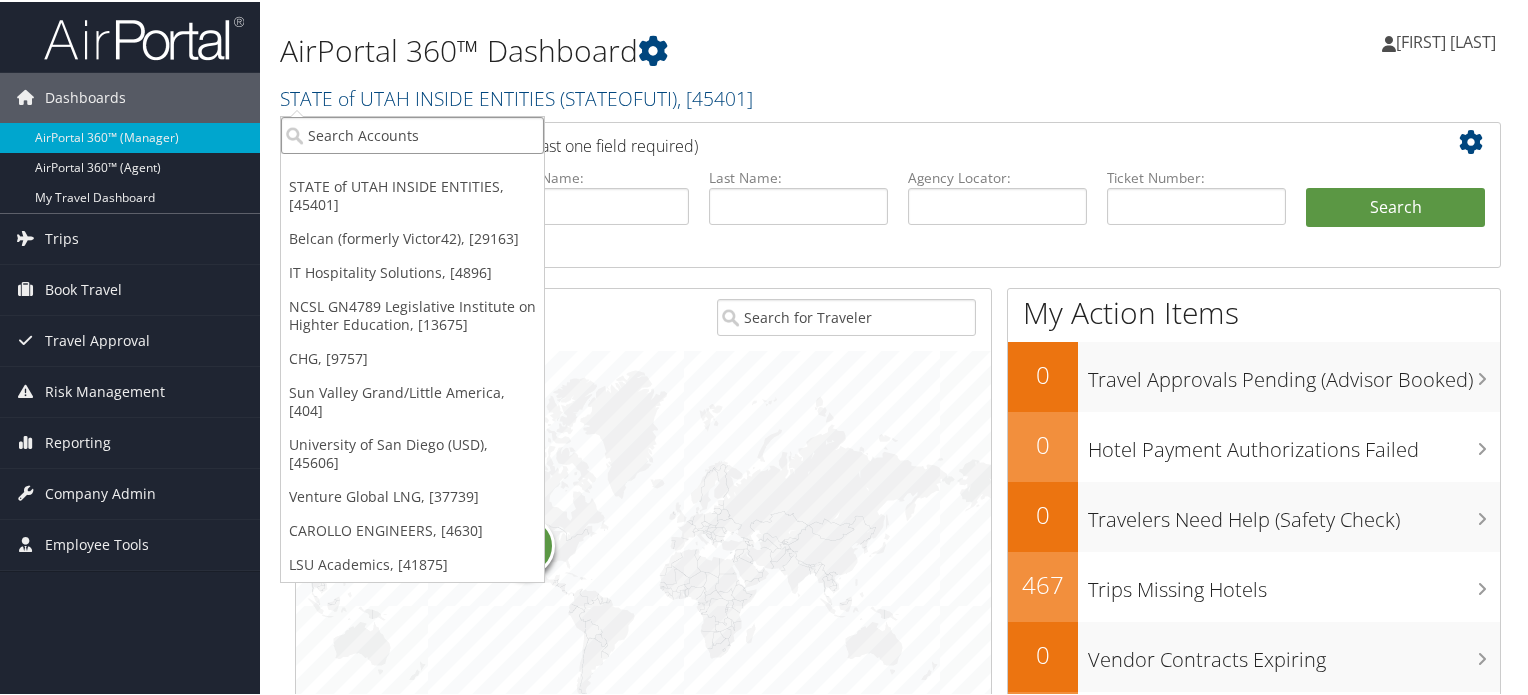 click at bounding box center (412, 133) 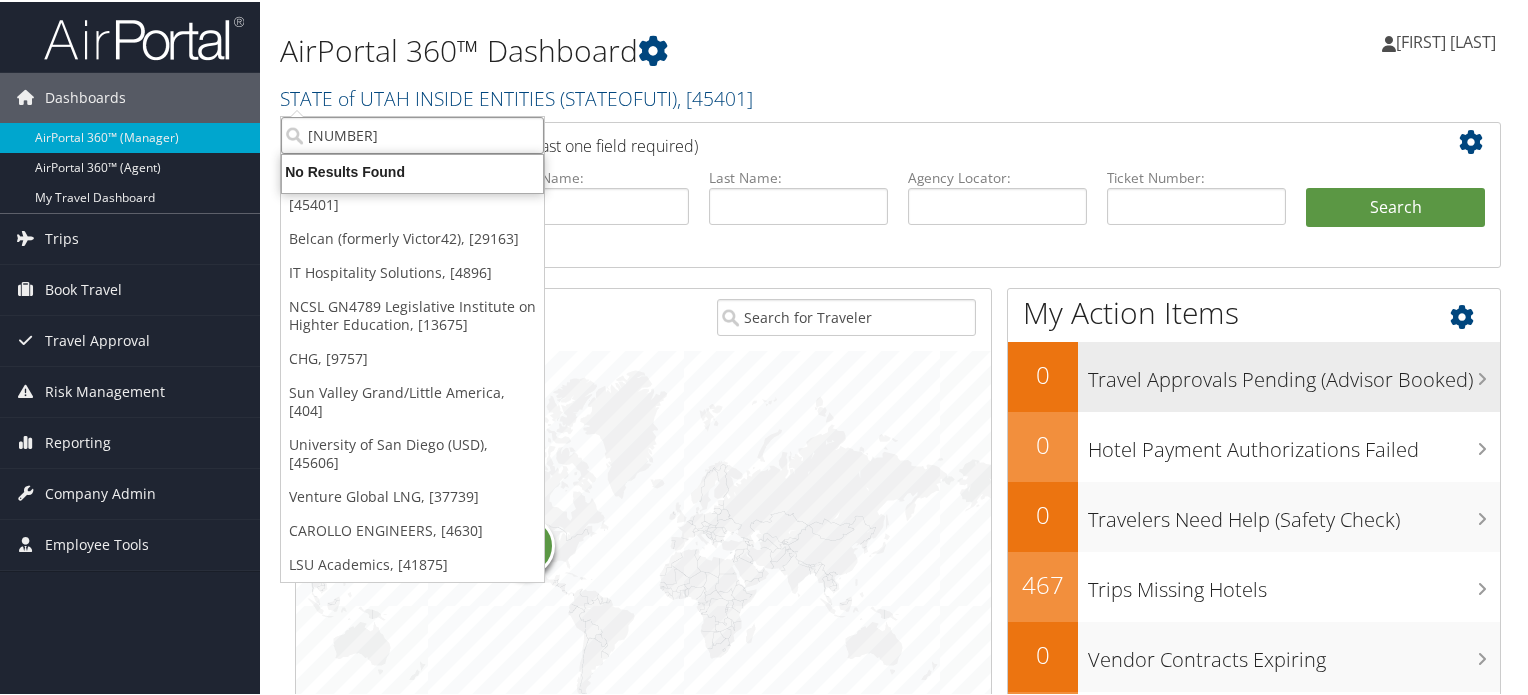 type on "23682" 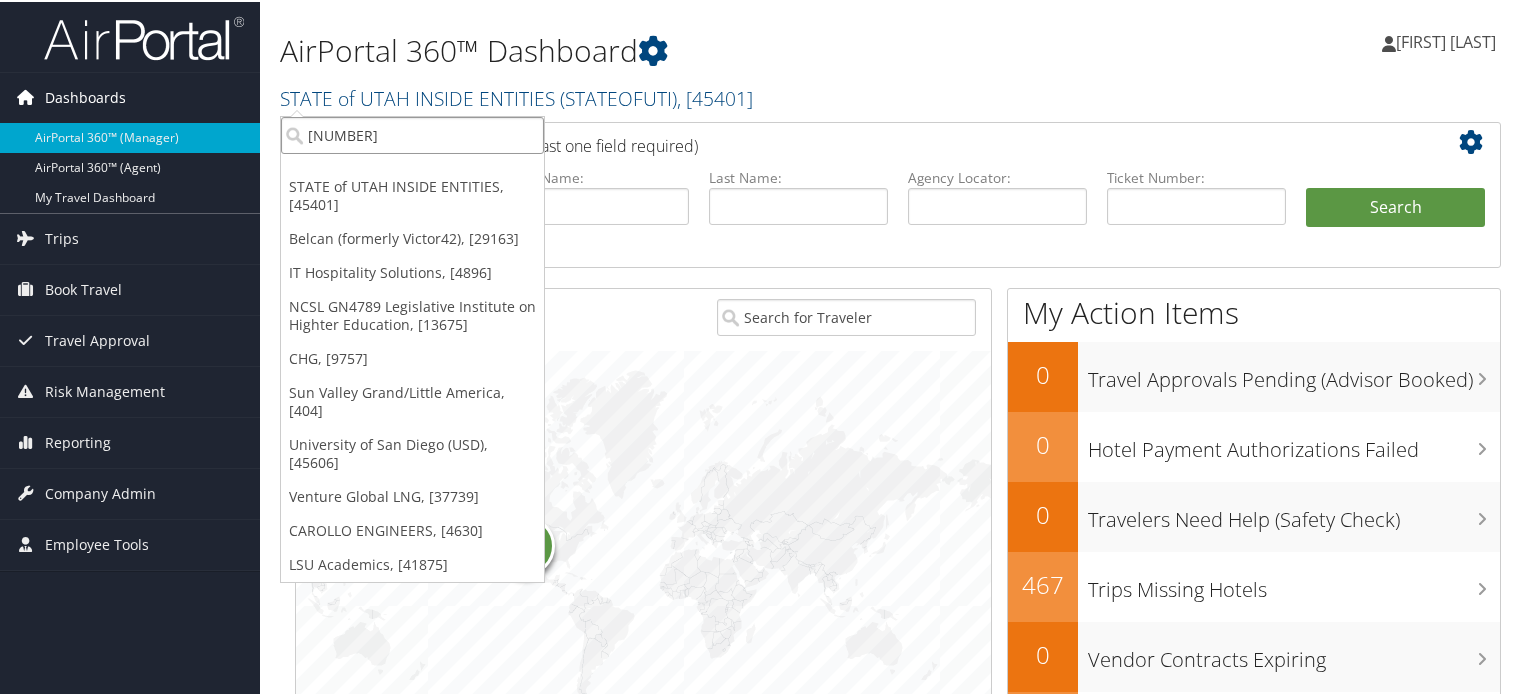 drag, startPoint x: 401, startPoint y: 143, endPoint x: 22, endPoint y: 98, distance: 381.66214 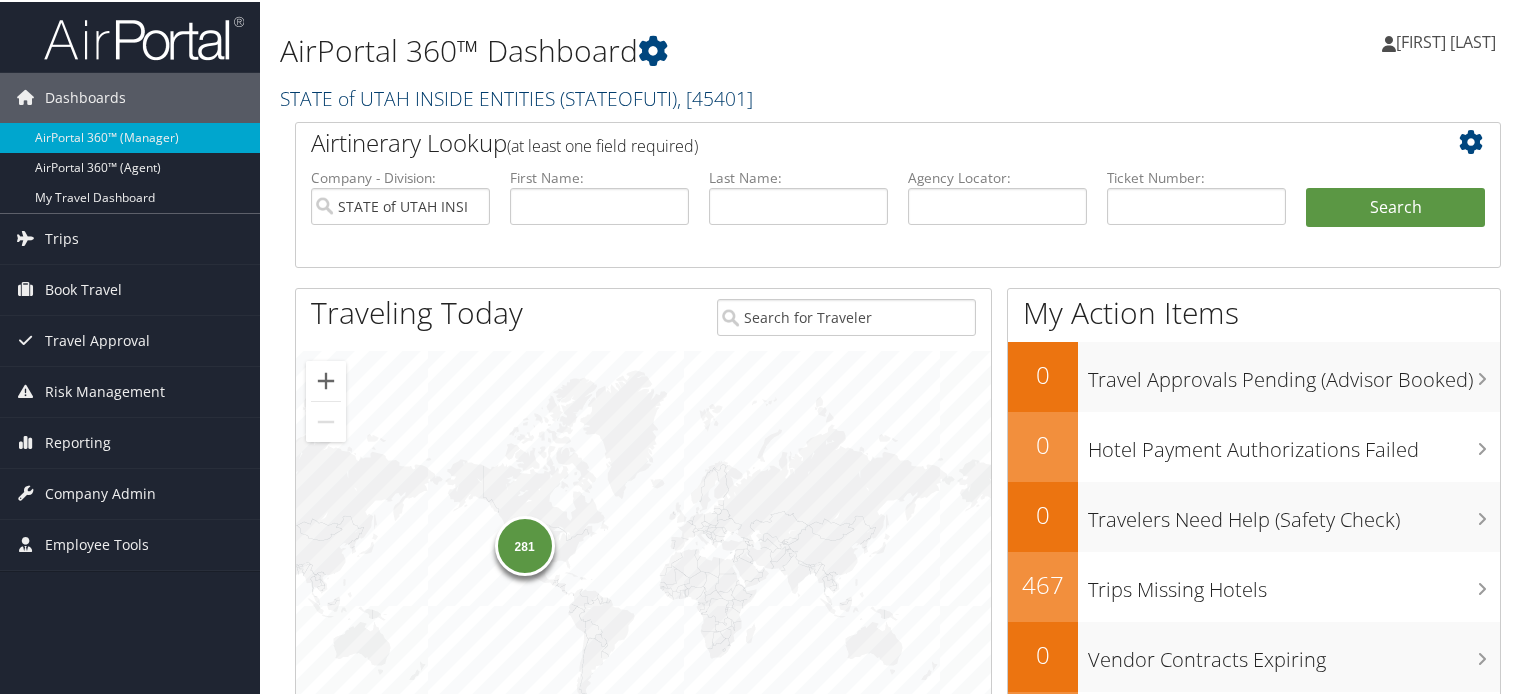 click on "STATE of UTAH INSIDE ENTITIES   ( STATEOFUTI )  , [ 45401 ]" at bounding box center (516, 96) 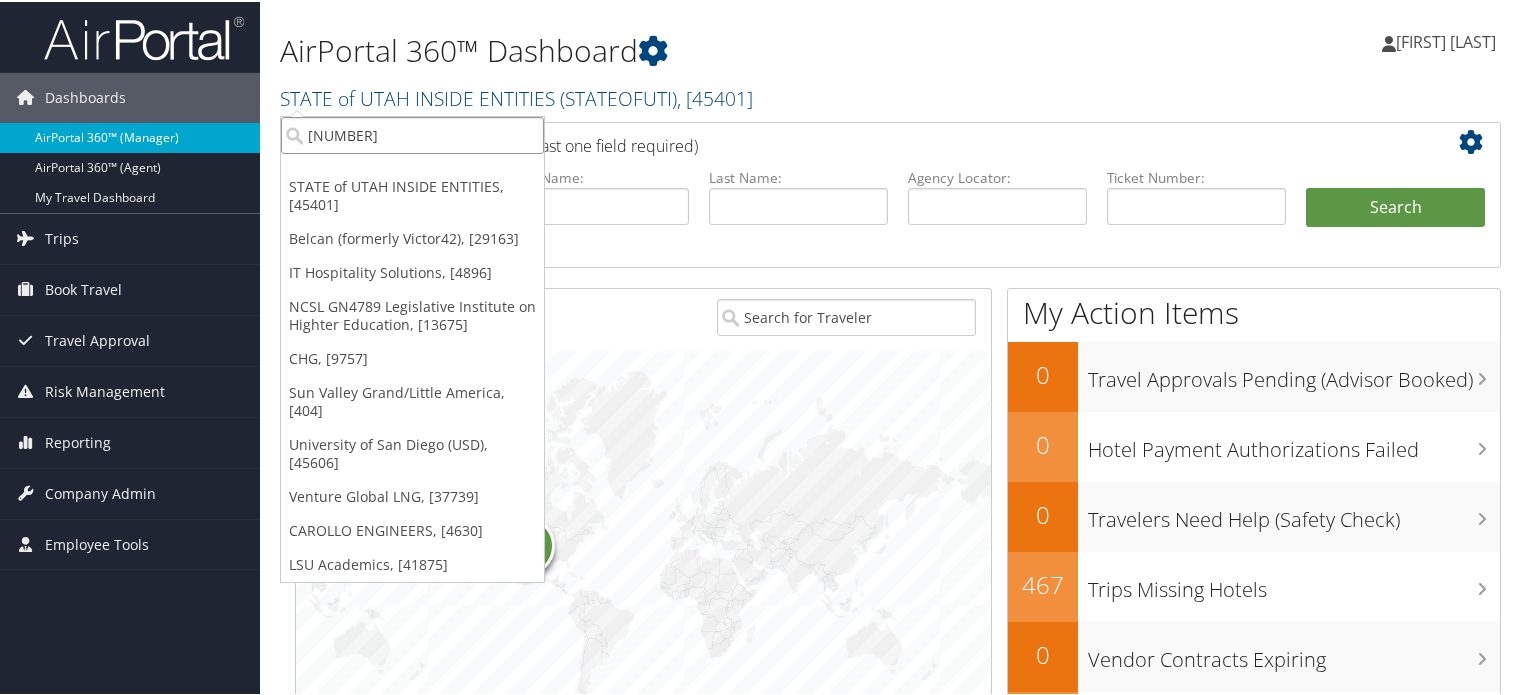 drag, startPoint x: 391, startPoint y: 118, endPoint x: 233, endPoint y: 138, distance: 159.26079 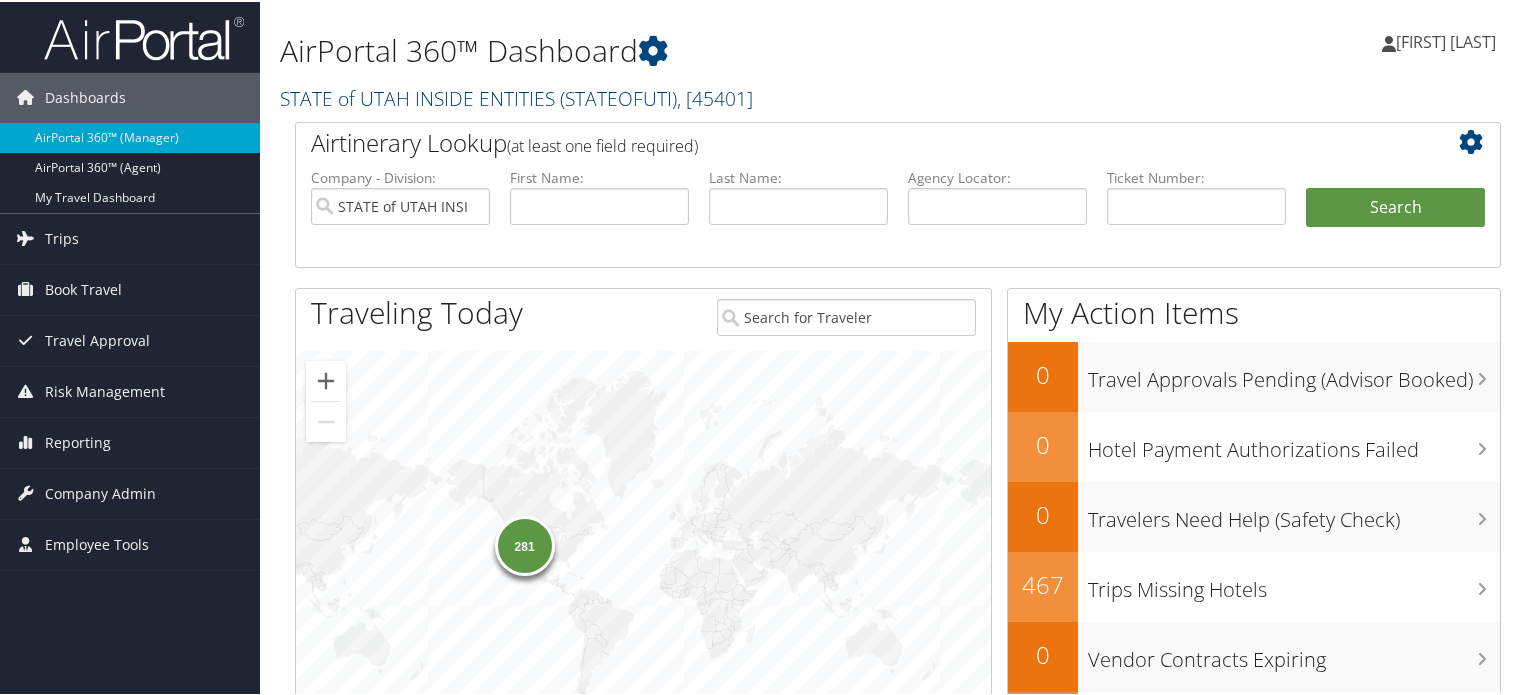 click on "( STATEOFUTI )" at bounding box center [618, 96] 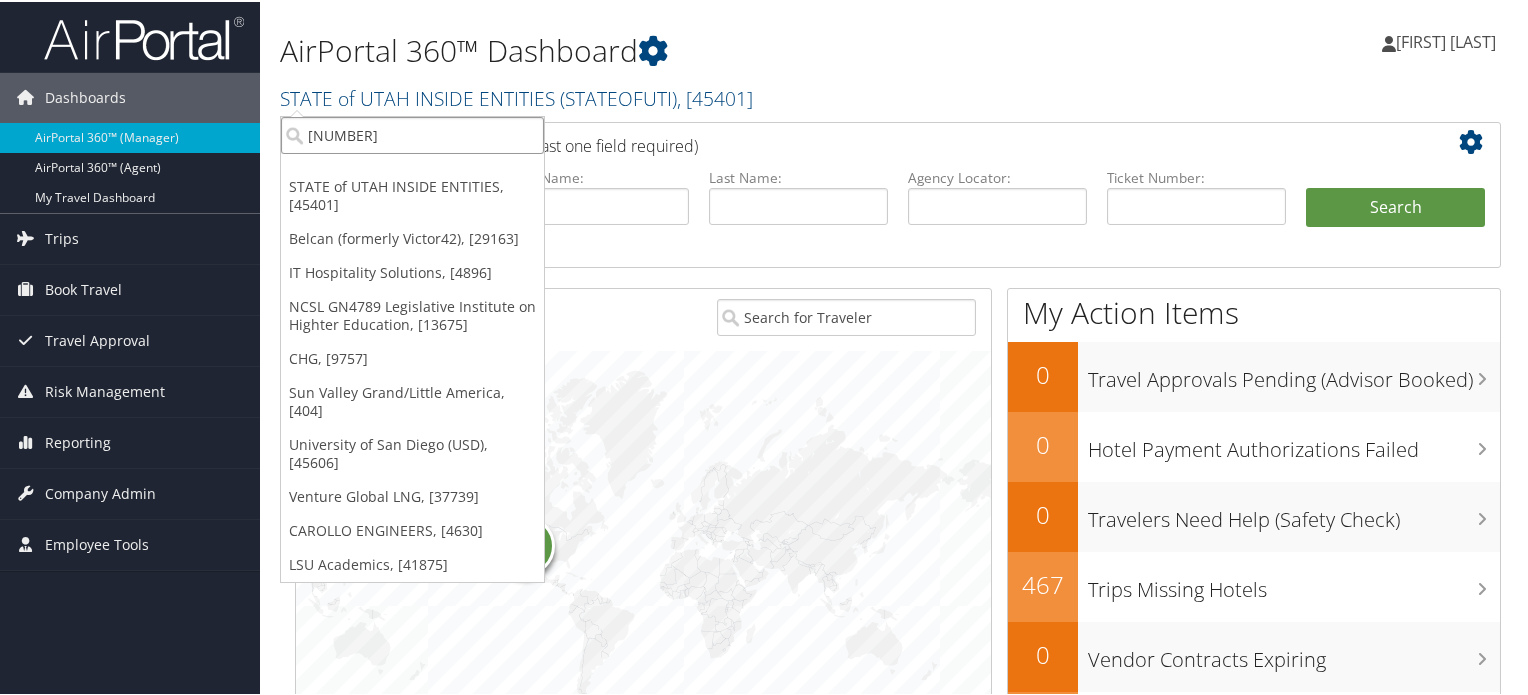 drag, startPoint x: 390, startPoint y: 134, endPoint x: 311, endPoint y: 131, distance: 79.05694 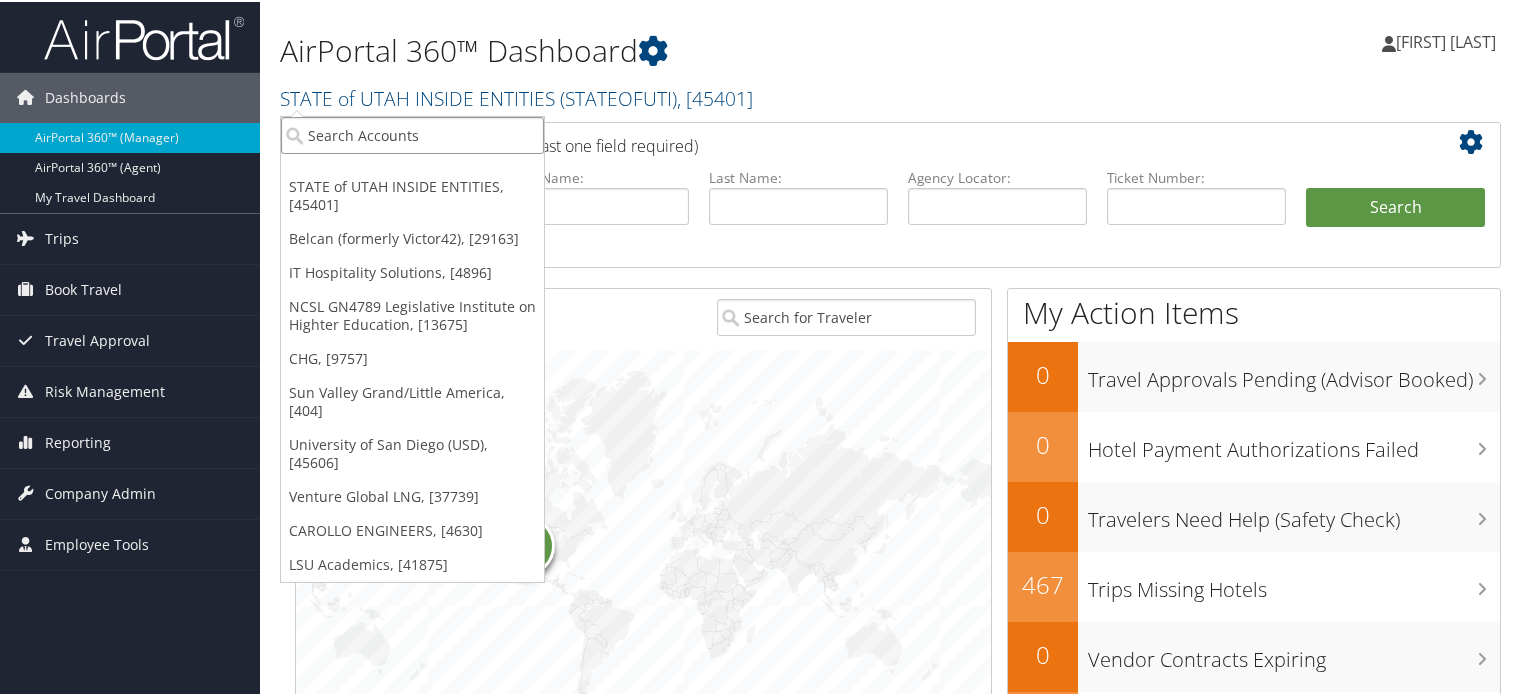 paste on "36271" 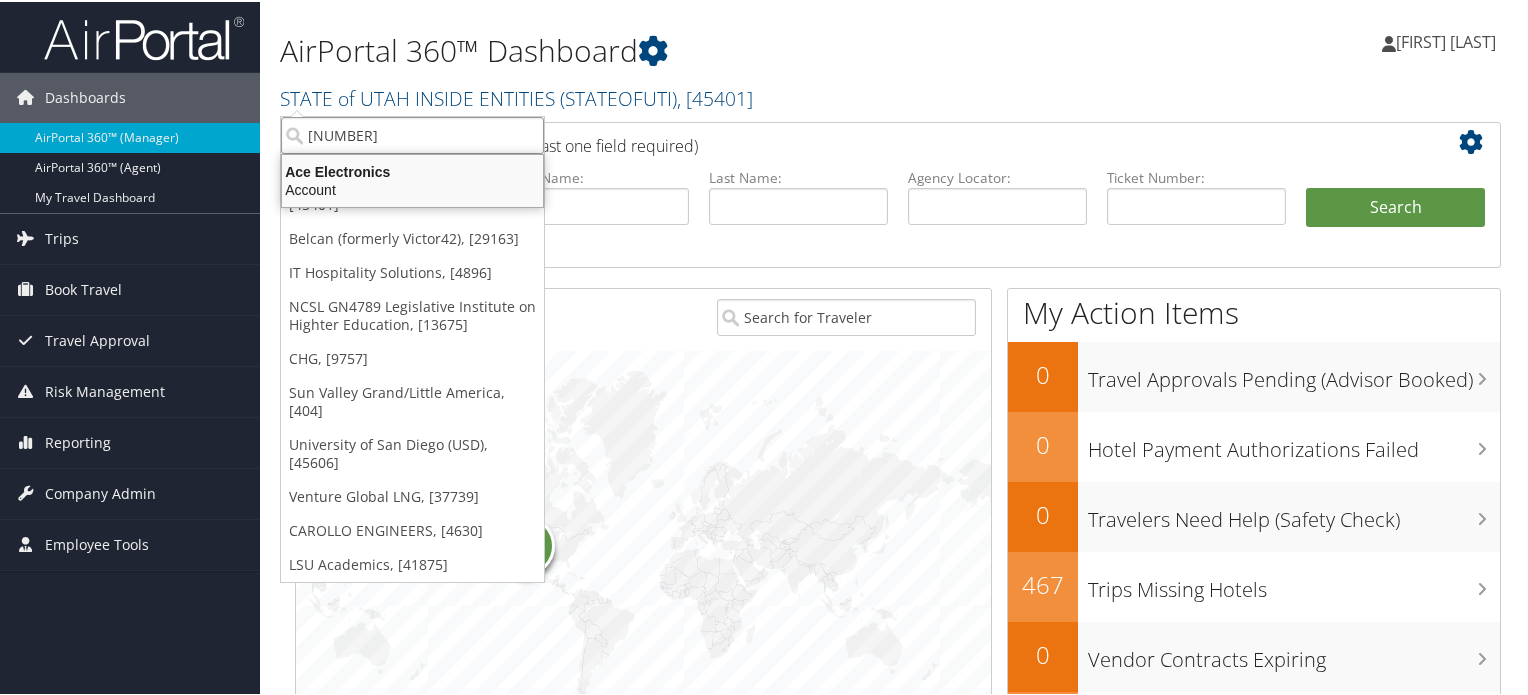 type on "36271" 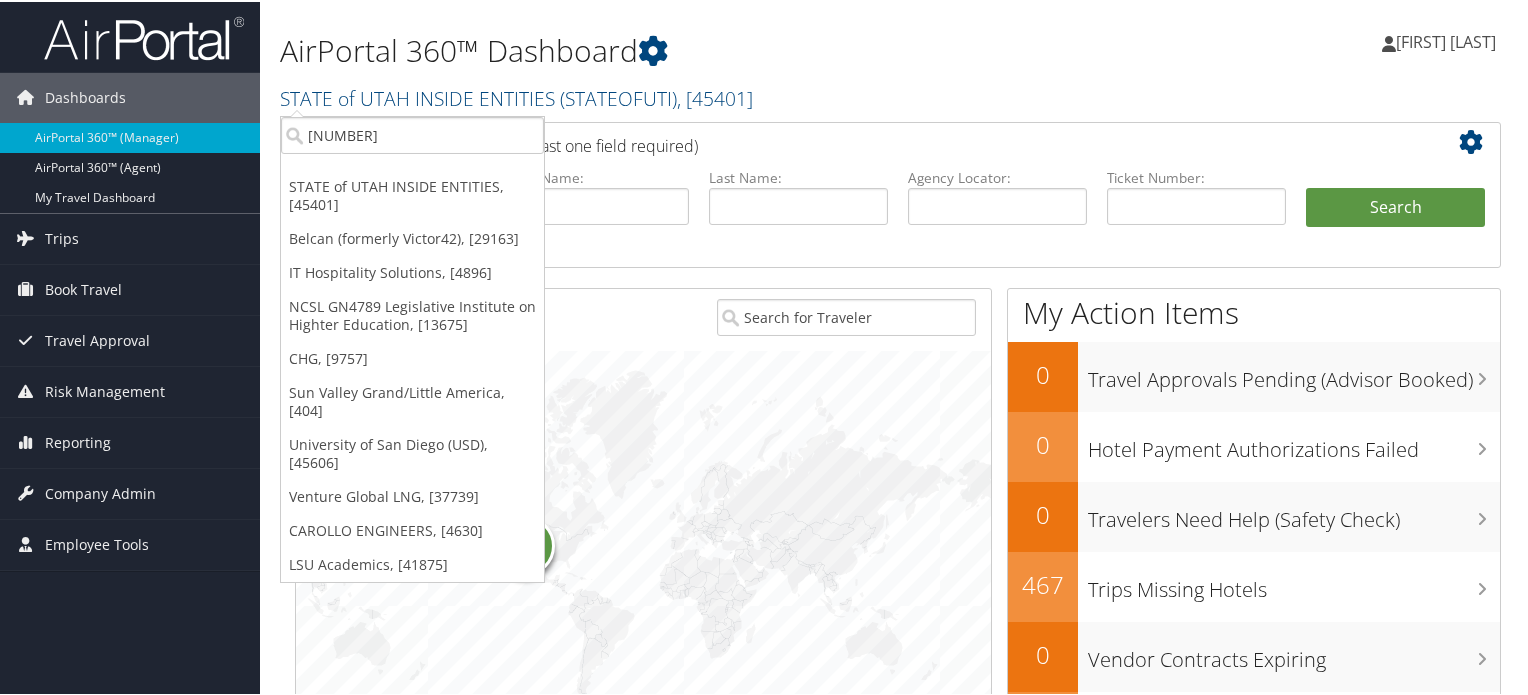 click on "STATE of UTAH INSIDE ENTITIES   ( STATEOFUTI )  , [ 45401 ]" at bounding box center [692, 95] 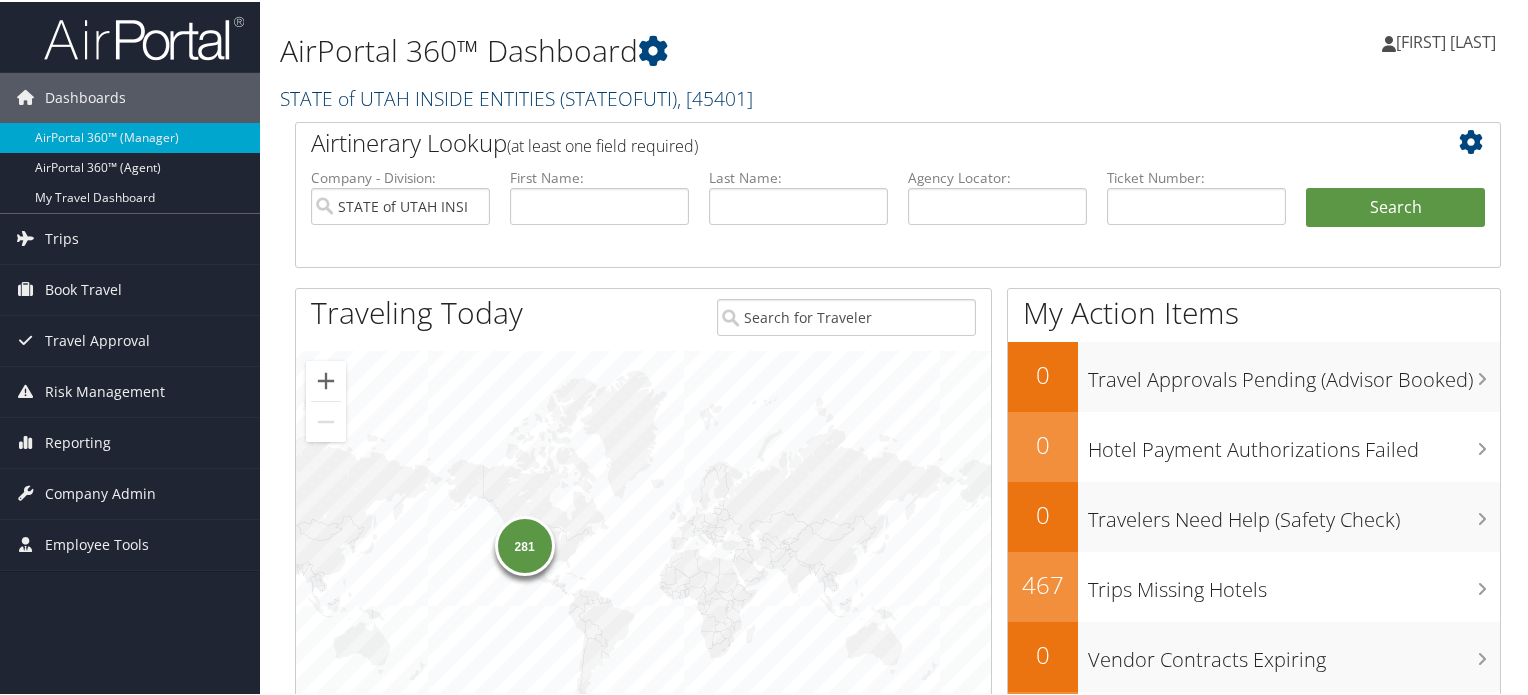 click on "STATE of UTAH INSIDE ENTITIES   ( STATEOFUTI )  , [ 45401 ]" at bounding box center (516, 96) 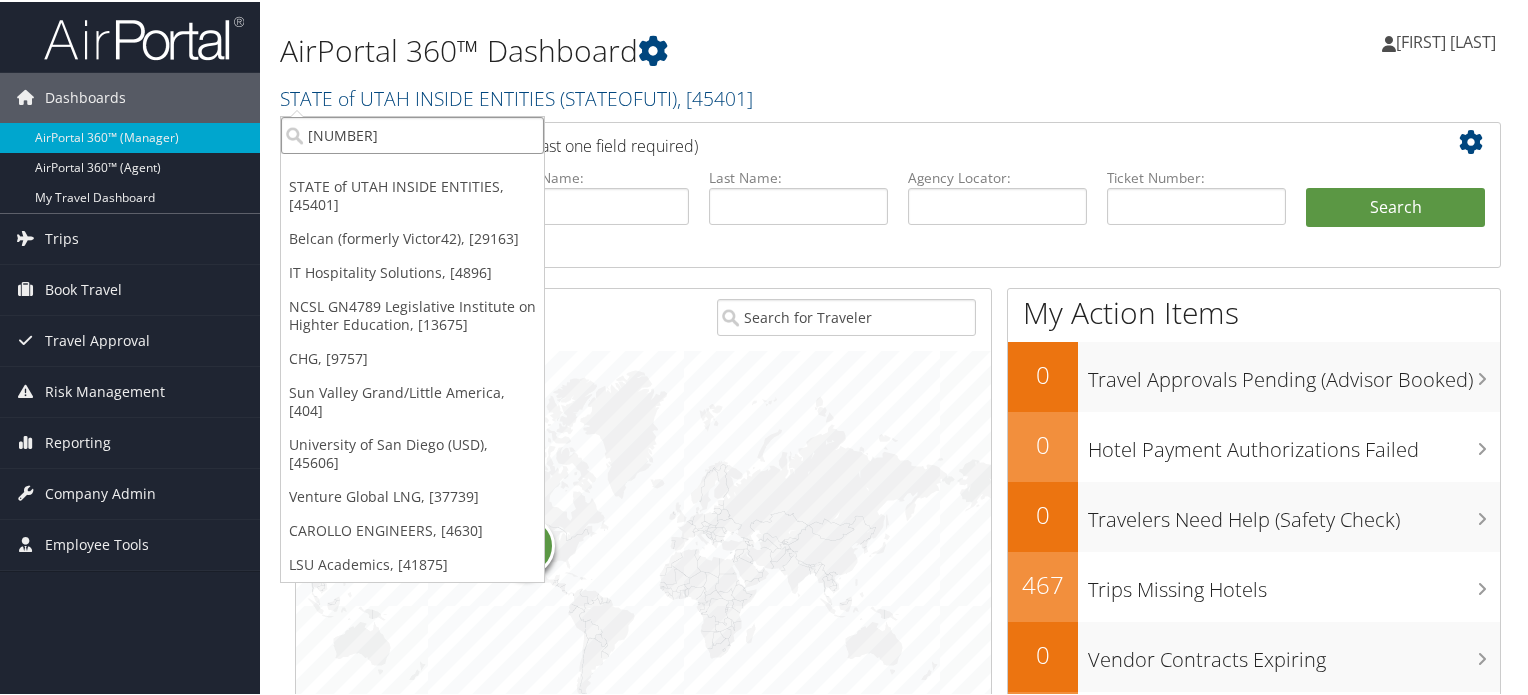 drag, startPoint x: 390, startPoint y: 123, endPoint x: 300, endPoint y: 139, distance: 91.411156 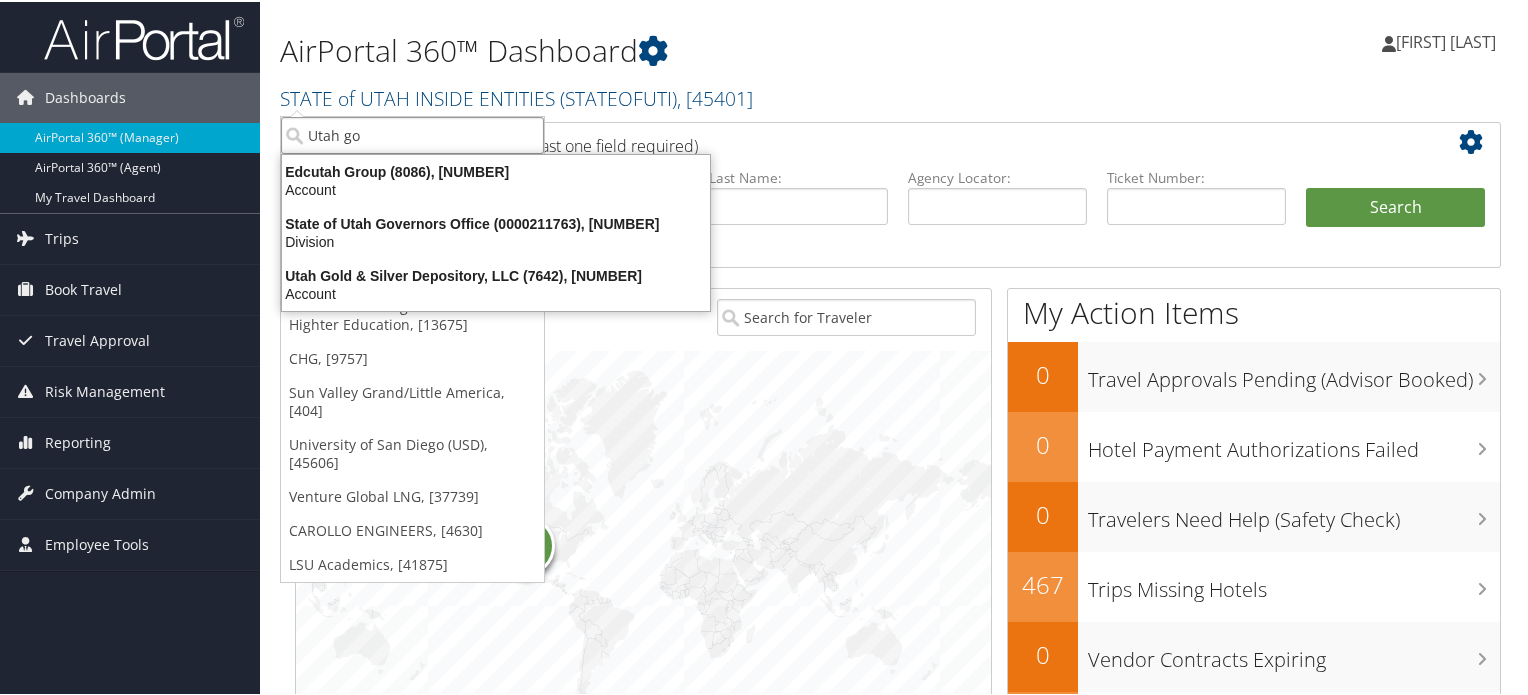 type on "Utah gov" 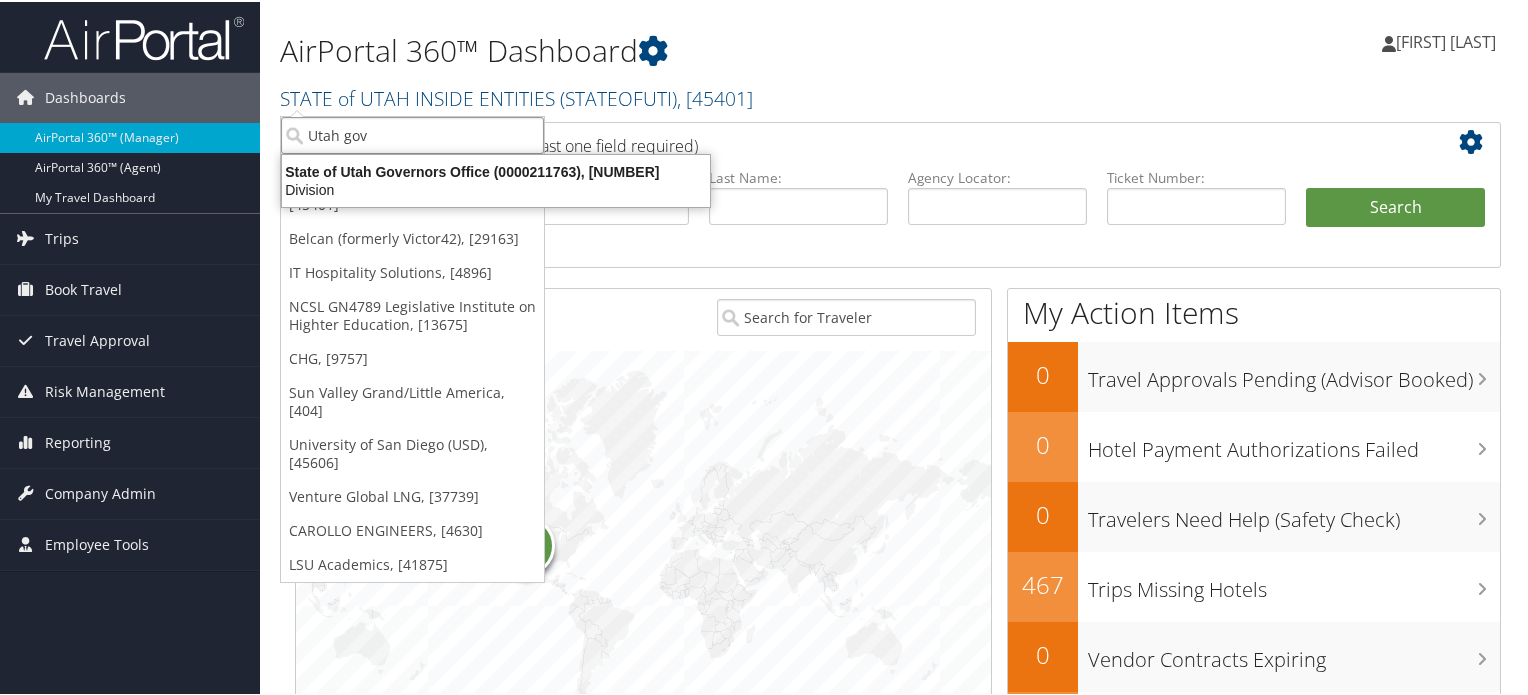 click on "Utah gov" at bounding box center [412, 133] 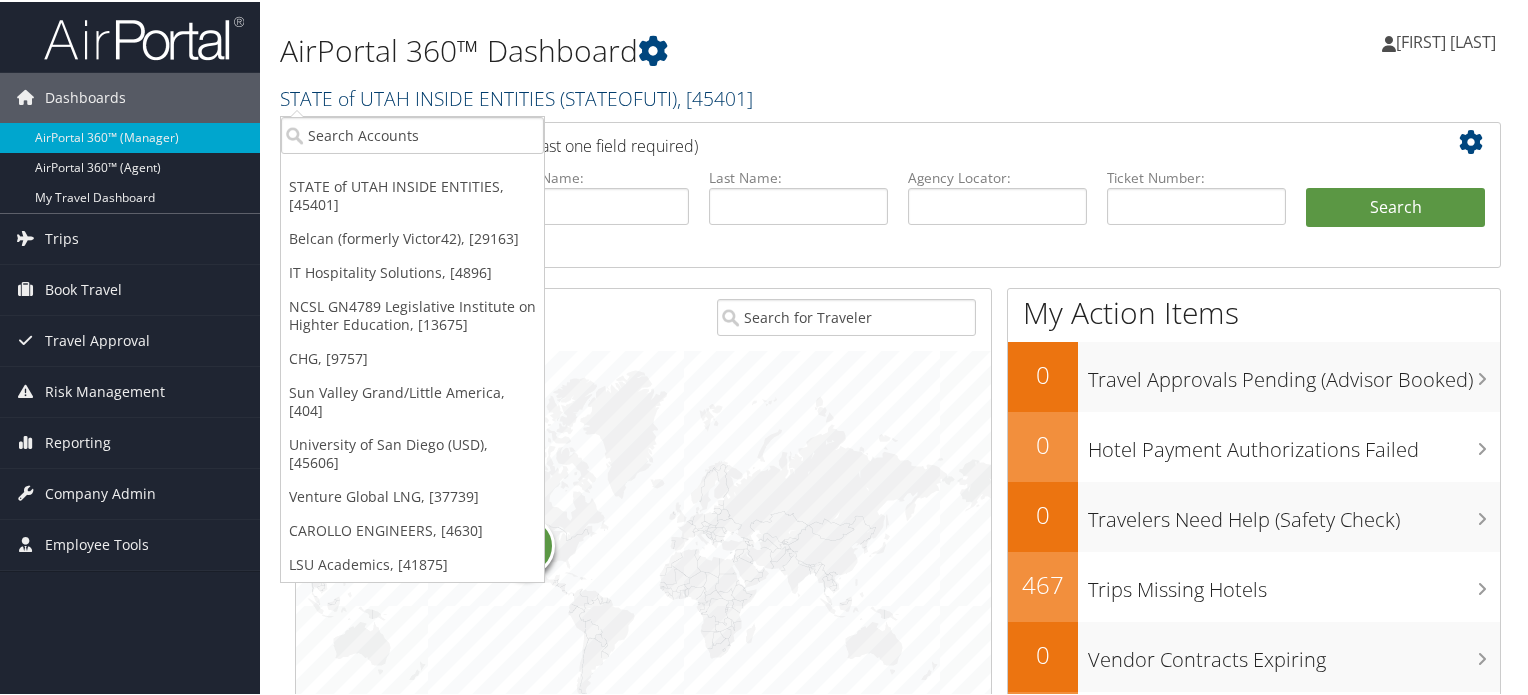 click on "STATE of UTAH INSIDE ENTITIES   ( STATEOFUTI )  , [ 45401 ]" at bounding box center (516, 96) 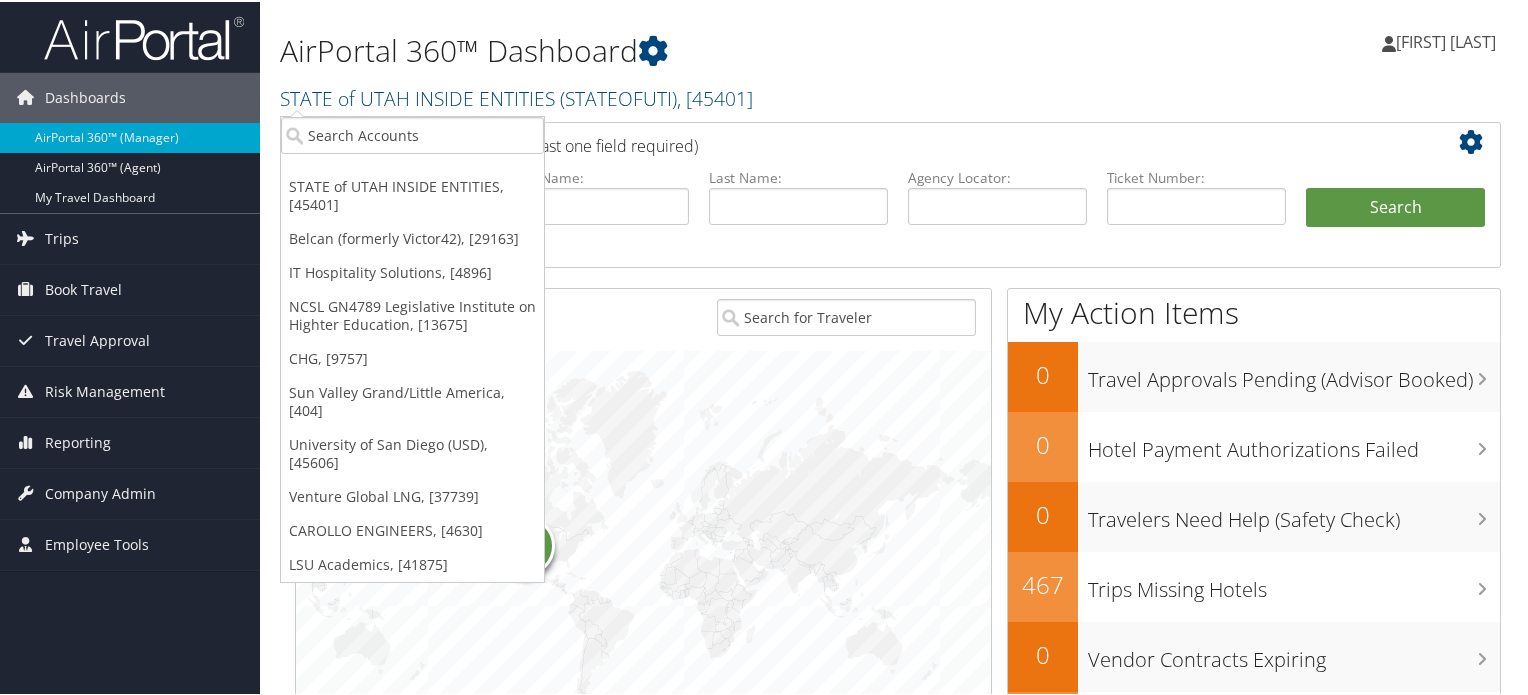 click on "AirPortal 360™ Dashboard" at bounding box center [692, 49] 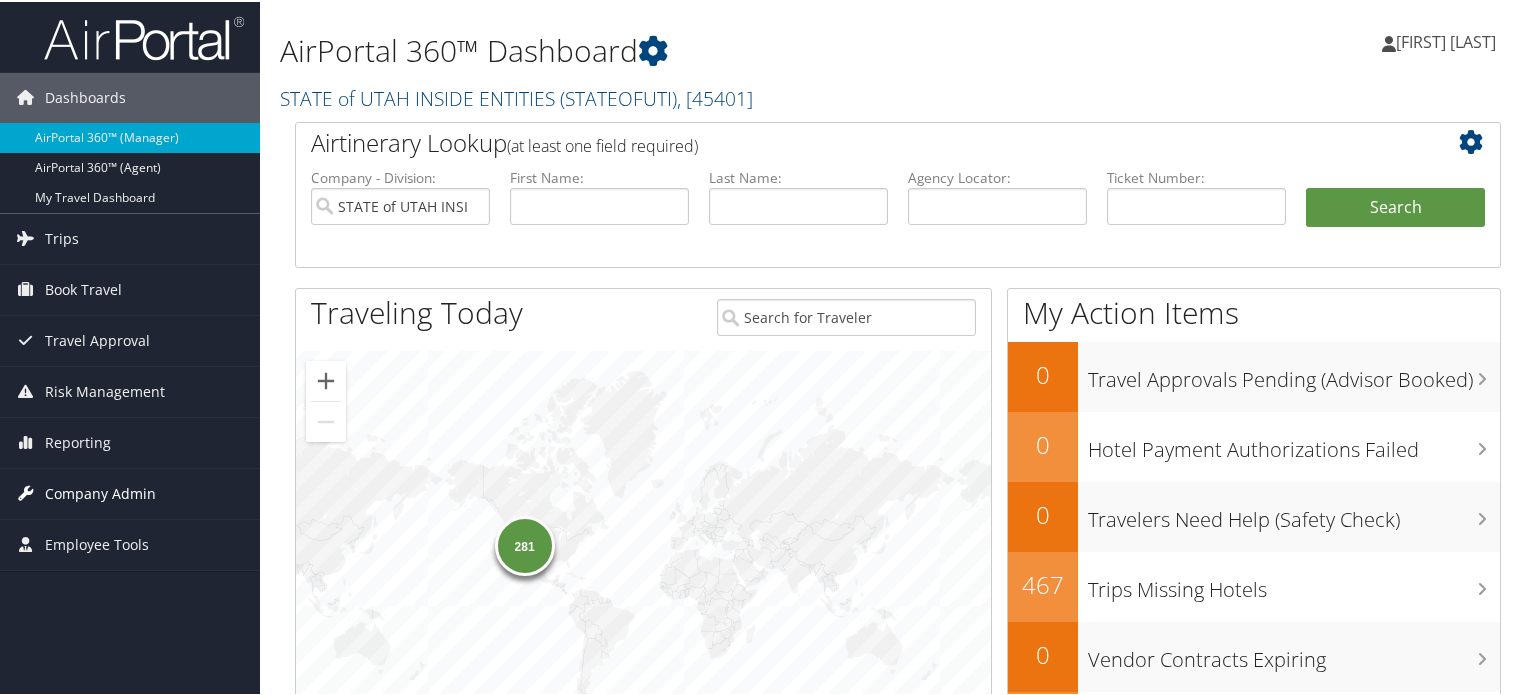 click on "Company Admin" at bounding box center [100, 492] 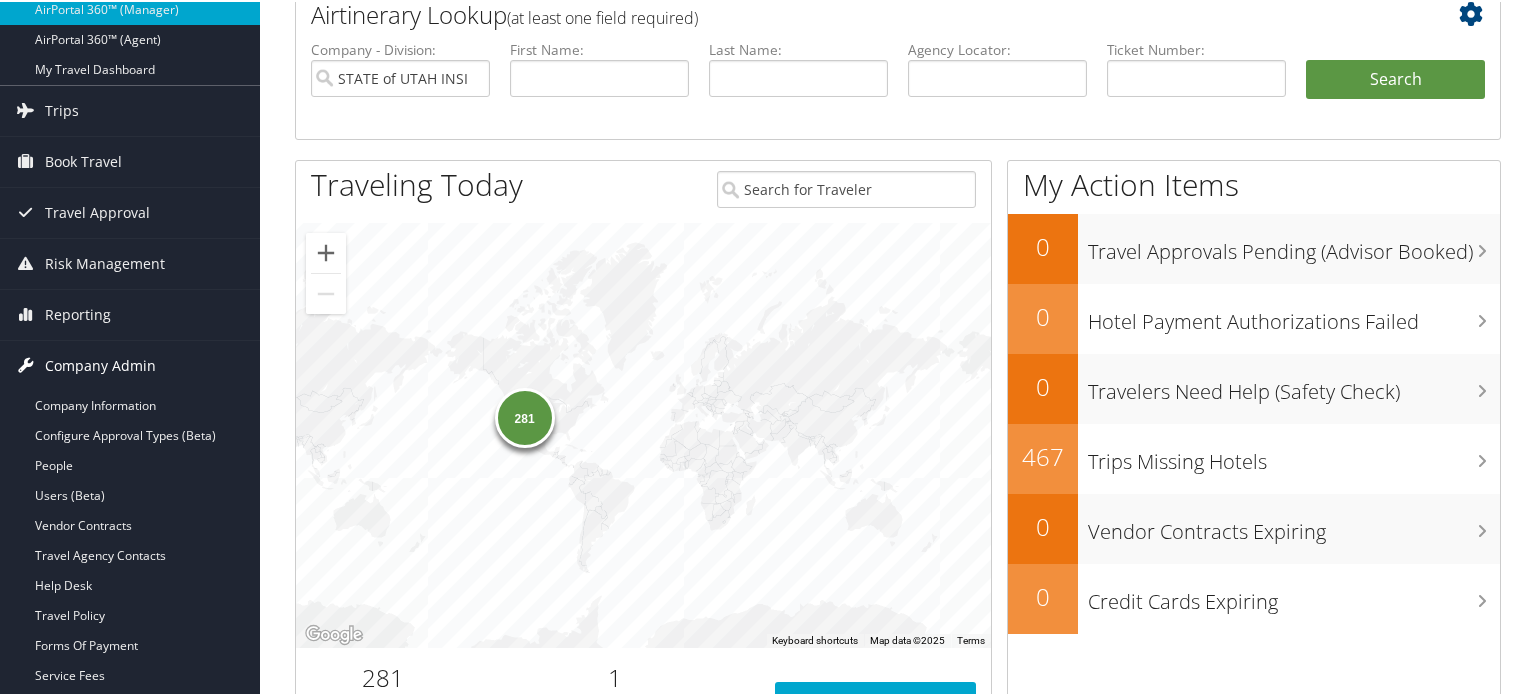 scroll, scrollTop: 300, scrollLeft: 0, axis: vertical 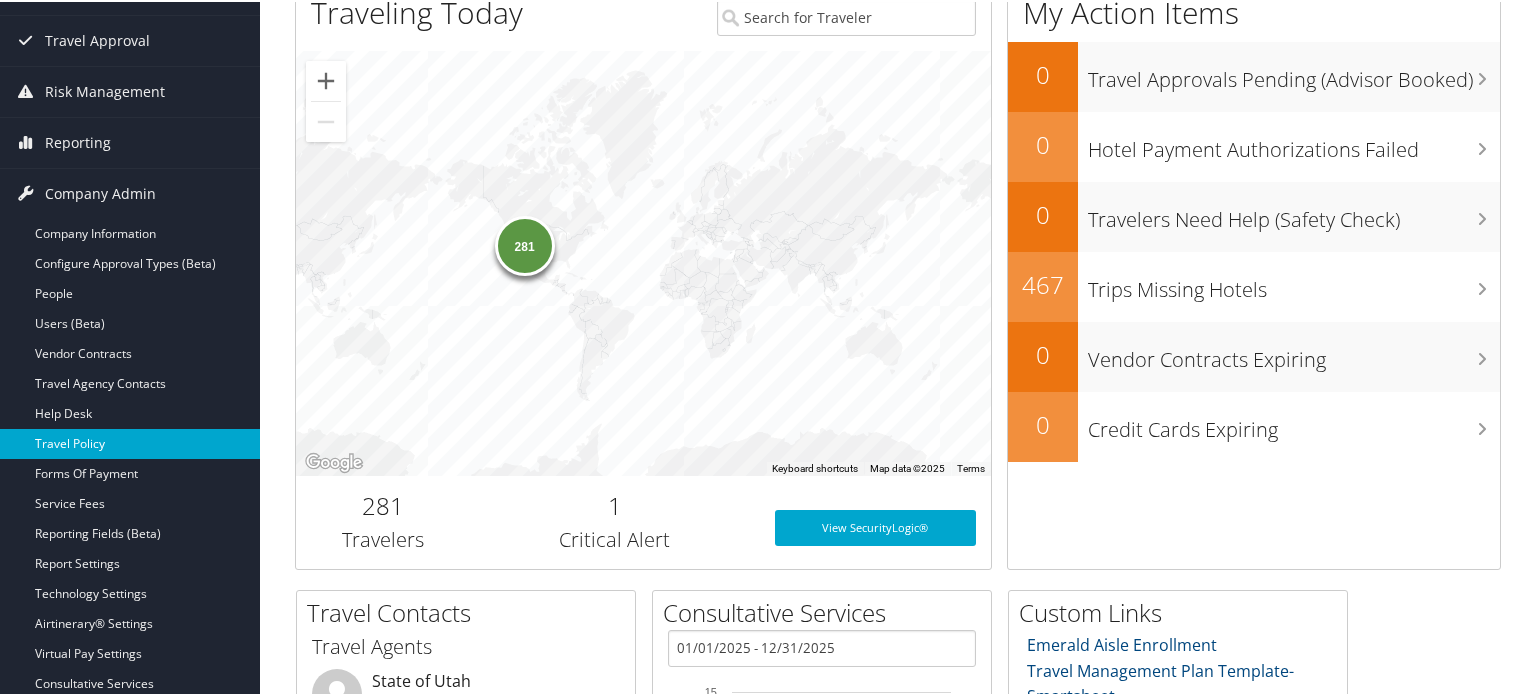 click on "Travel Policy" at bounding box center (130, 442) 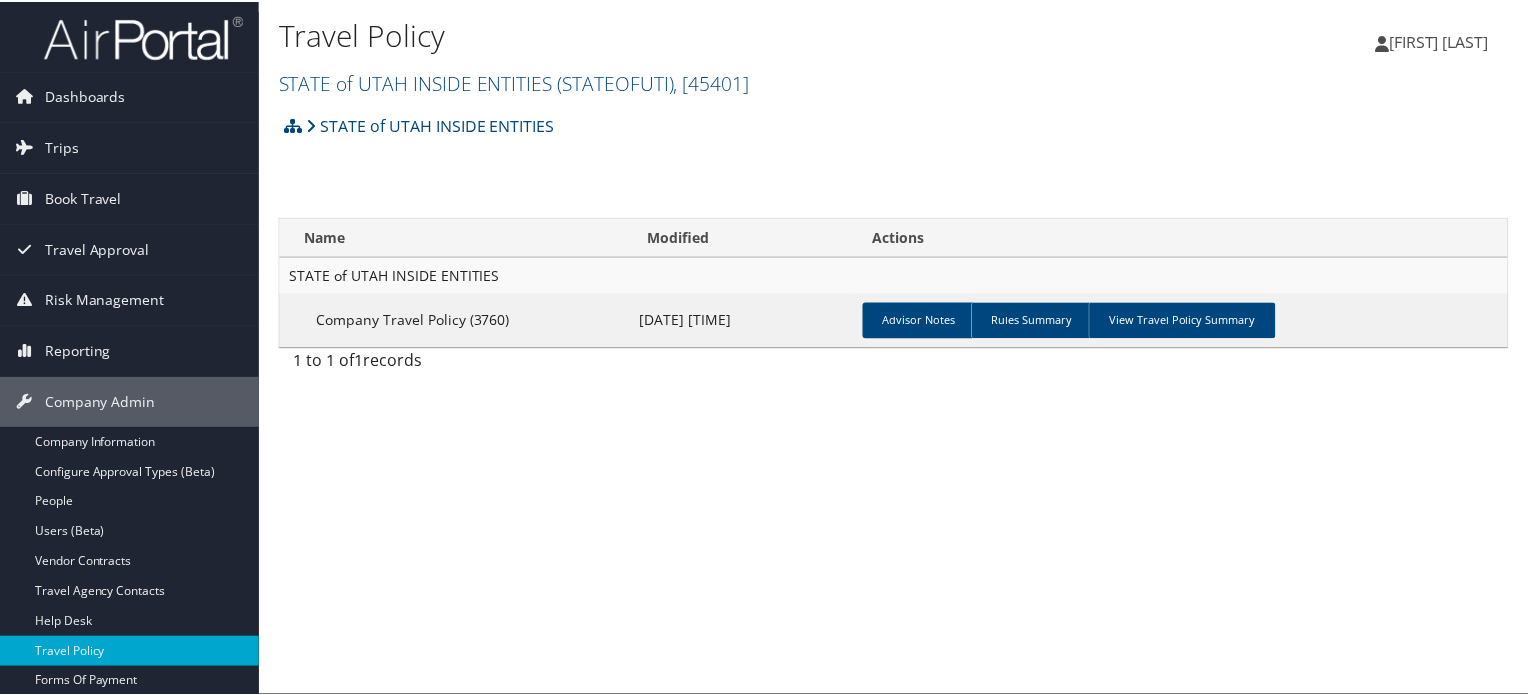 scroll, scrollTop: 0, scrollLeft: 0, axis: both 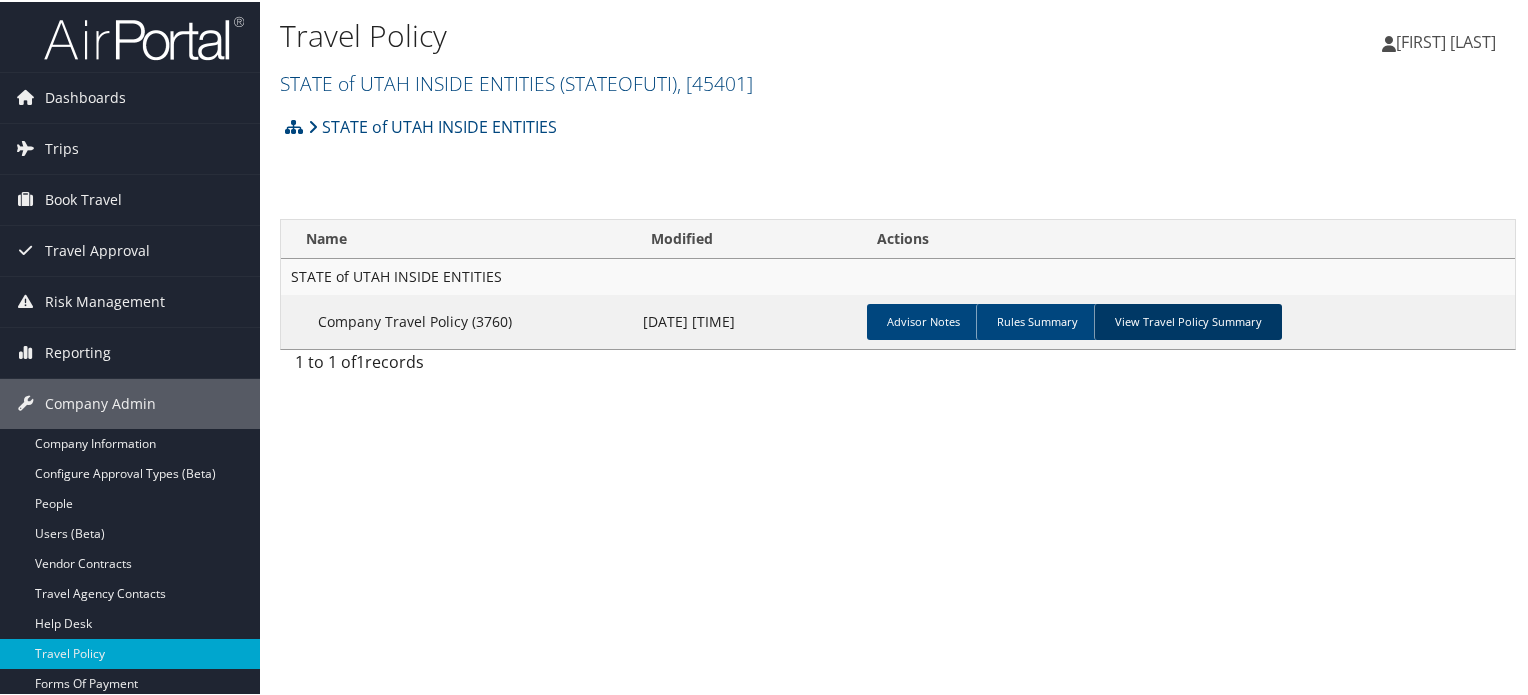 click on "View Travel Policy Summary" at bounding box center [1188, 320] 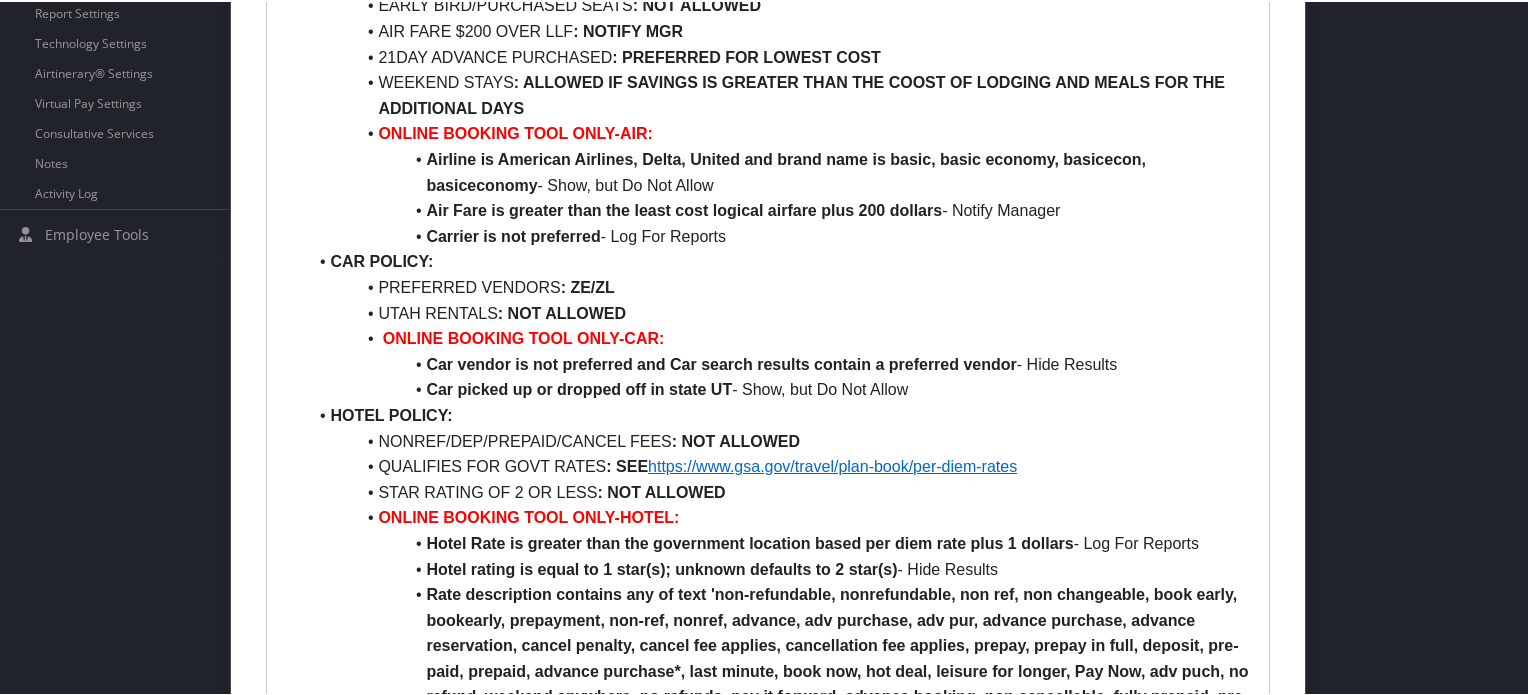 scroll, scrollTop: 900, scrollLeft: 0, axis: vertical 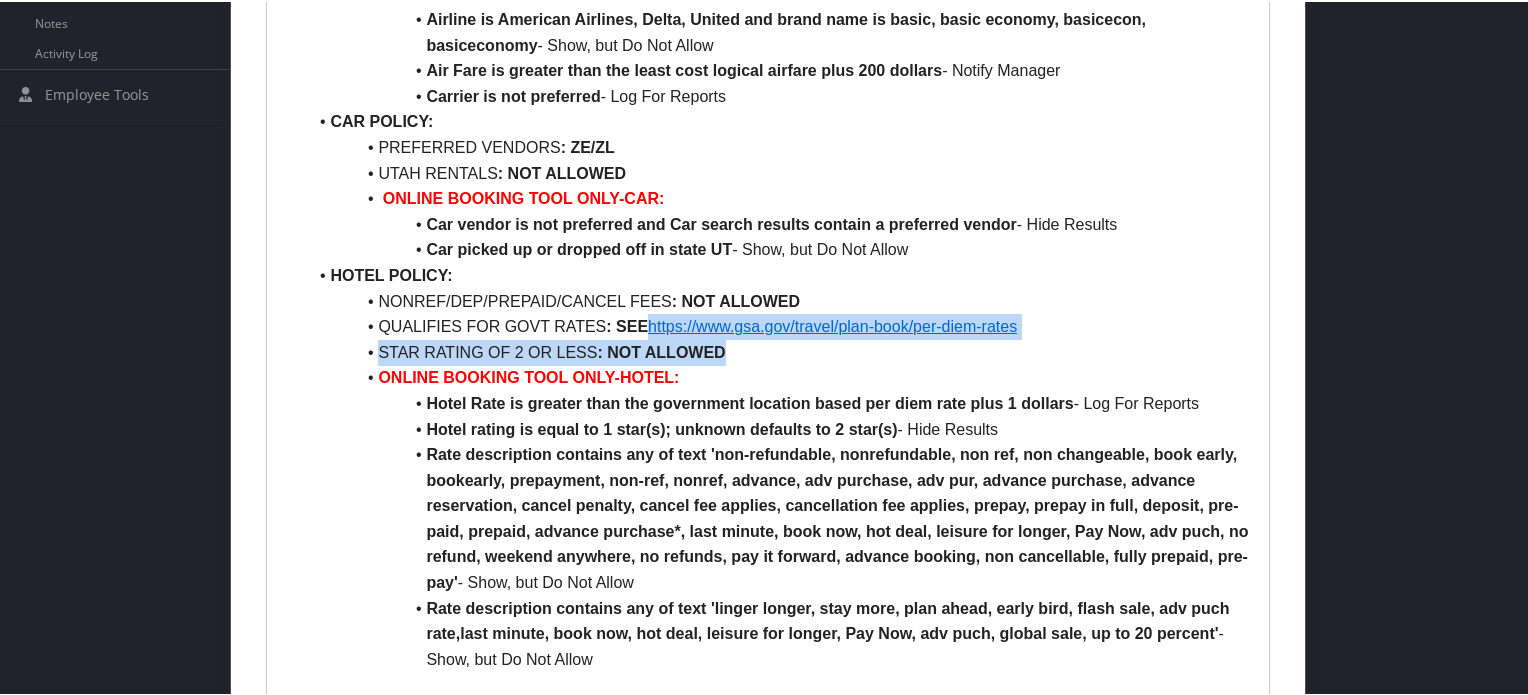 drag, startPoint x: 1063, startPoint y: 342, endPoint x: 653, endPoint y: 315, distance: 410.88806 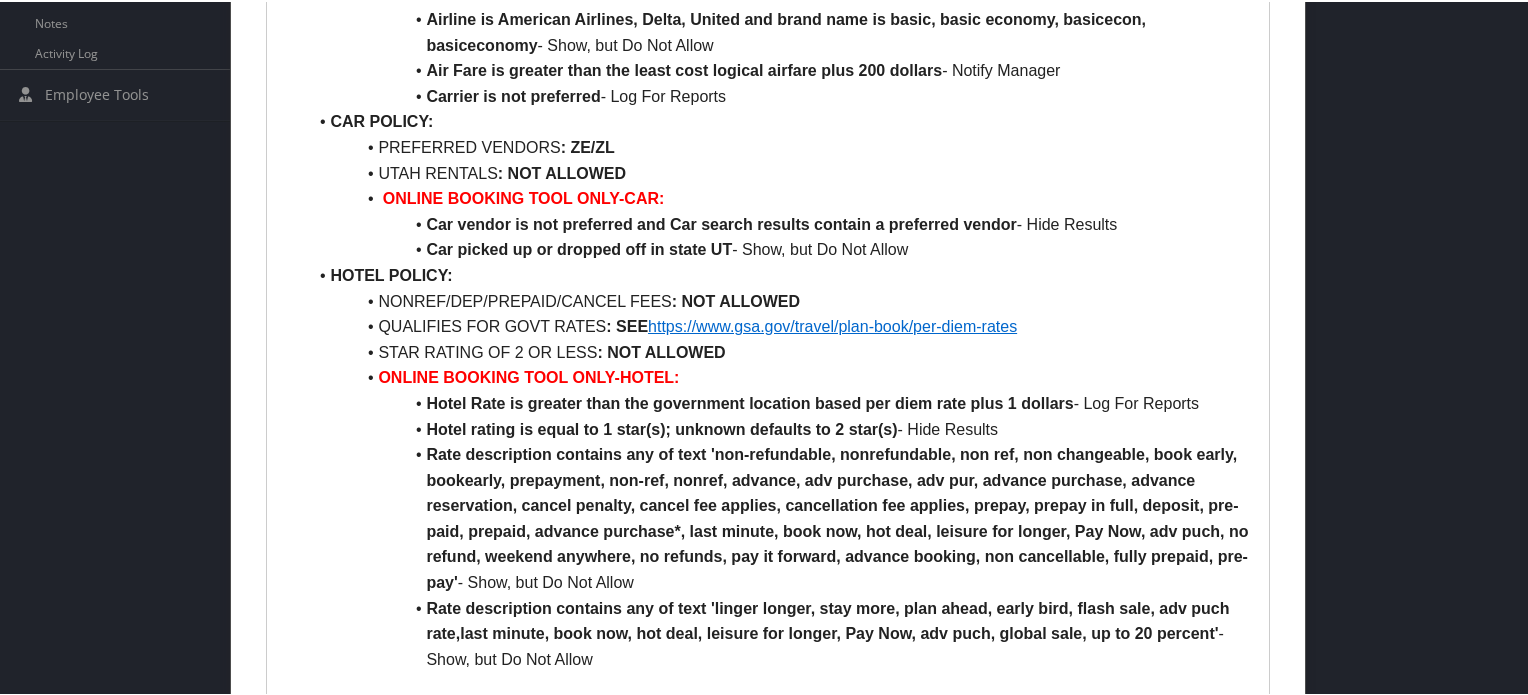 click on "Hotel Rate is greater than the government location based per diem rate plus 1 dollars" at bounding box center (749, 401) 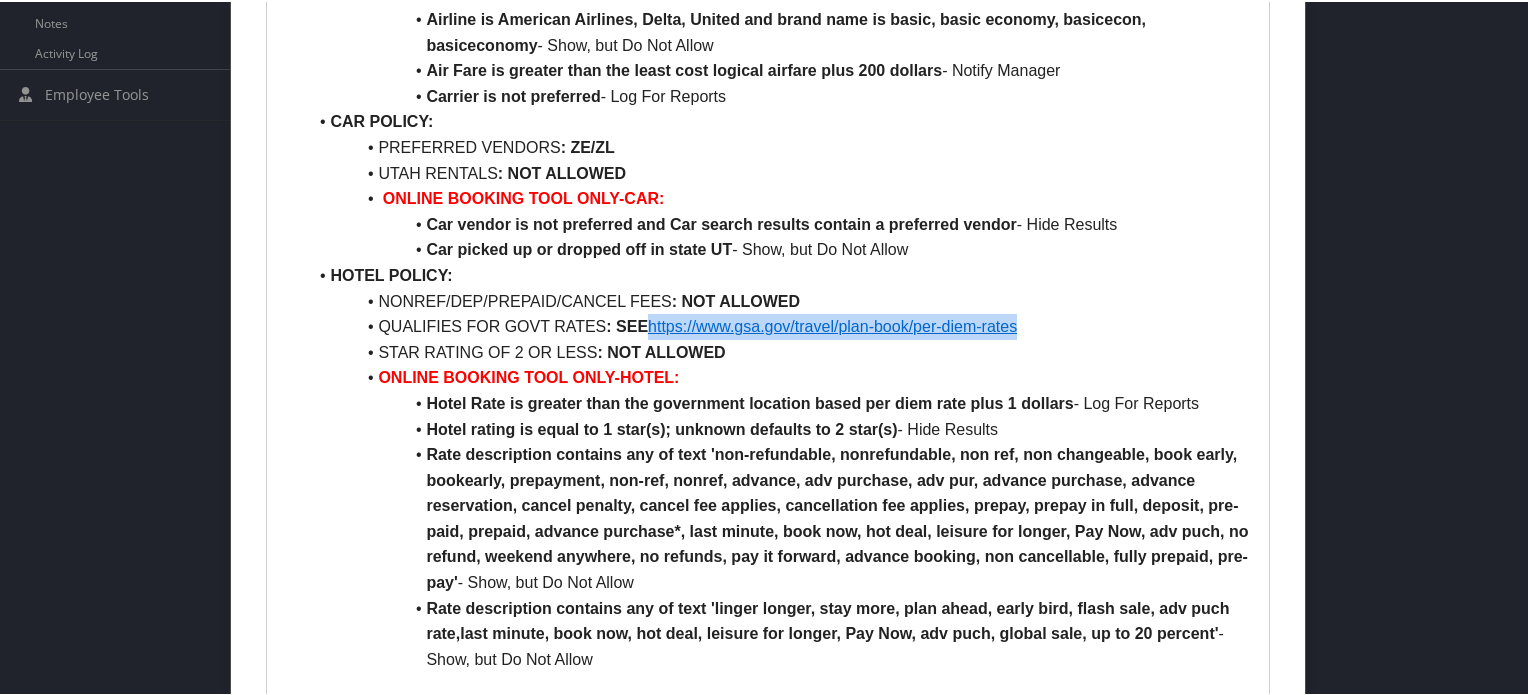 drag, startPoint x: 1032, startPoint y: 323, endPoint x: 649, endPoint y: 334, distance: 383.15793 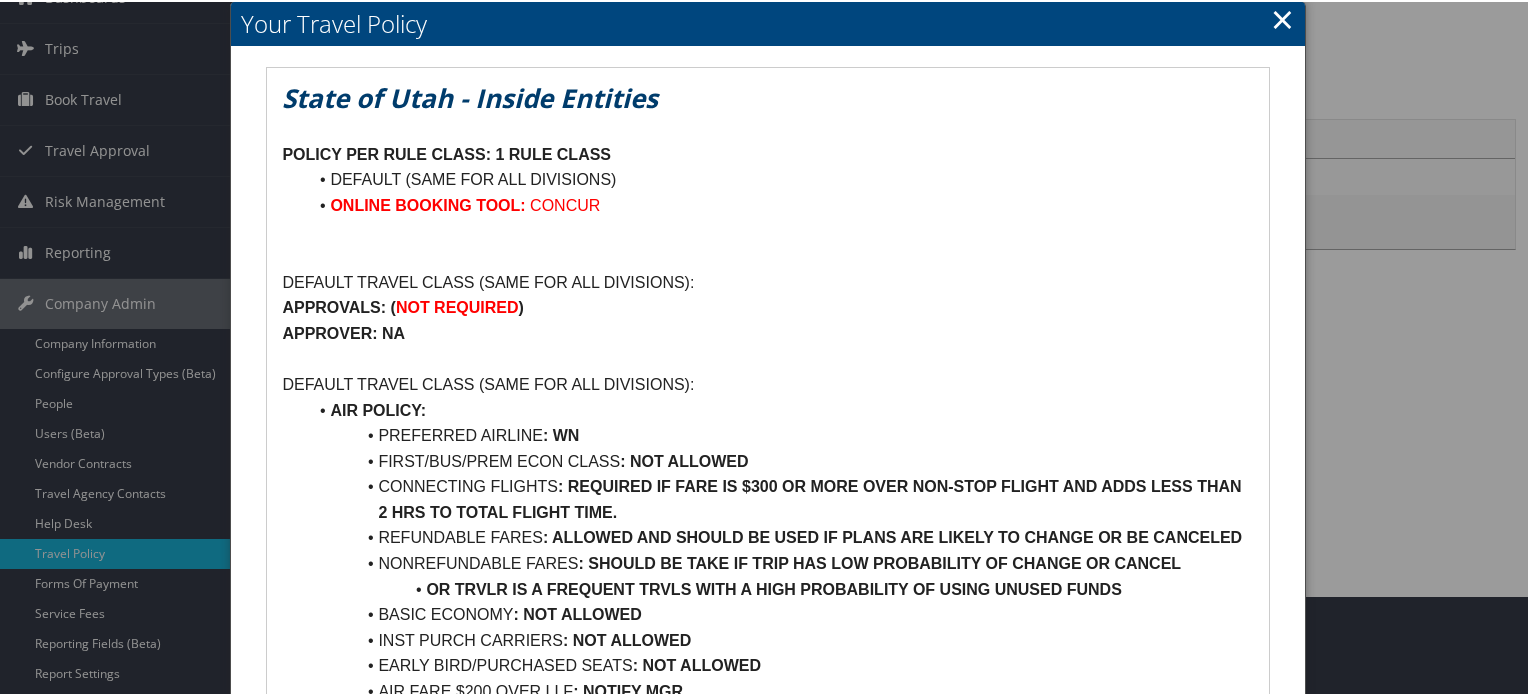 scroll, scrollTop: 0, scrollLeft: 0, axis: both 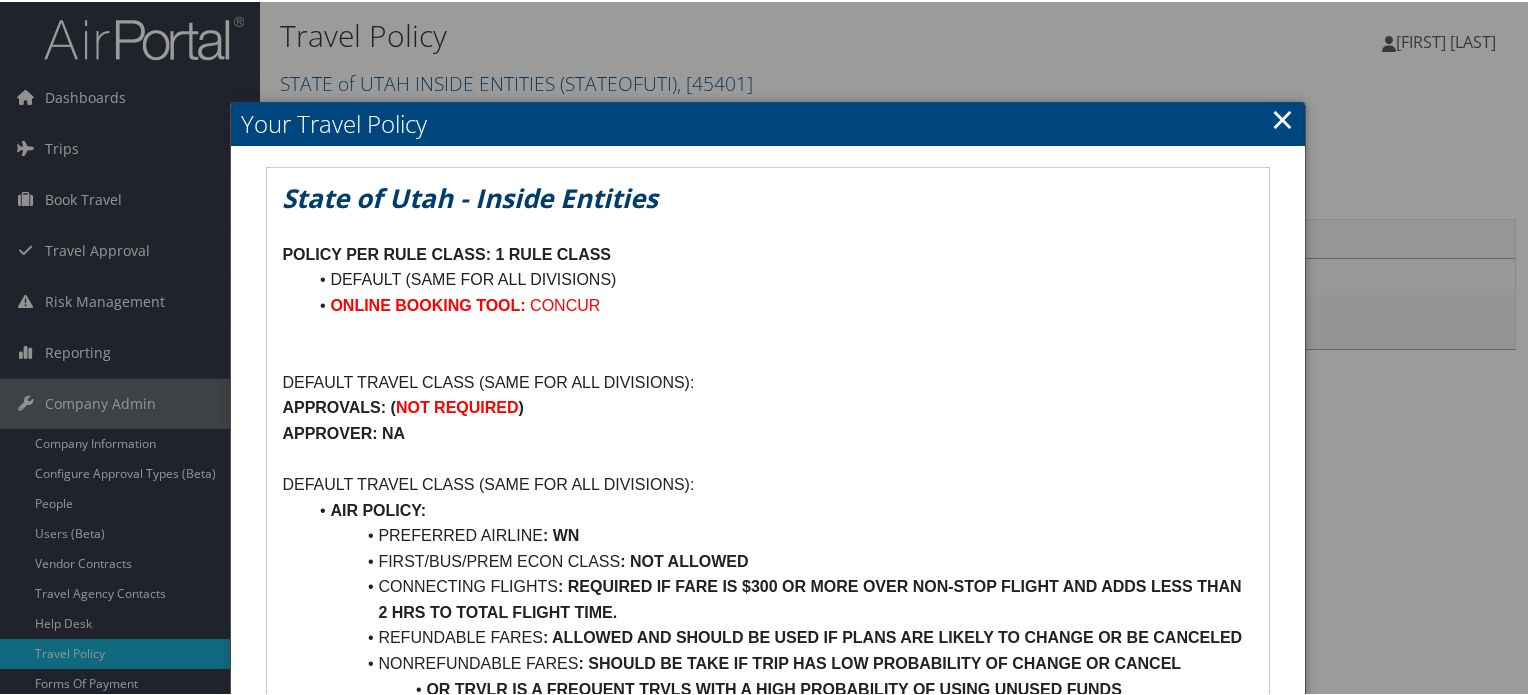 click on "×" at bounding box center [1282, 117] 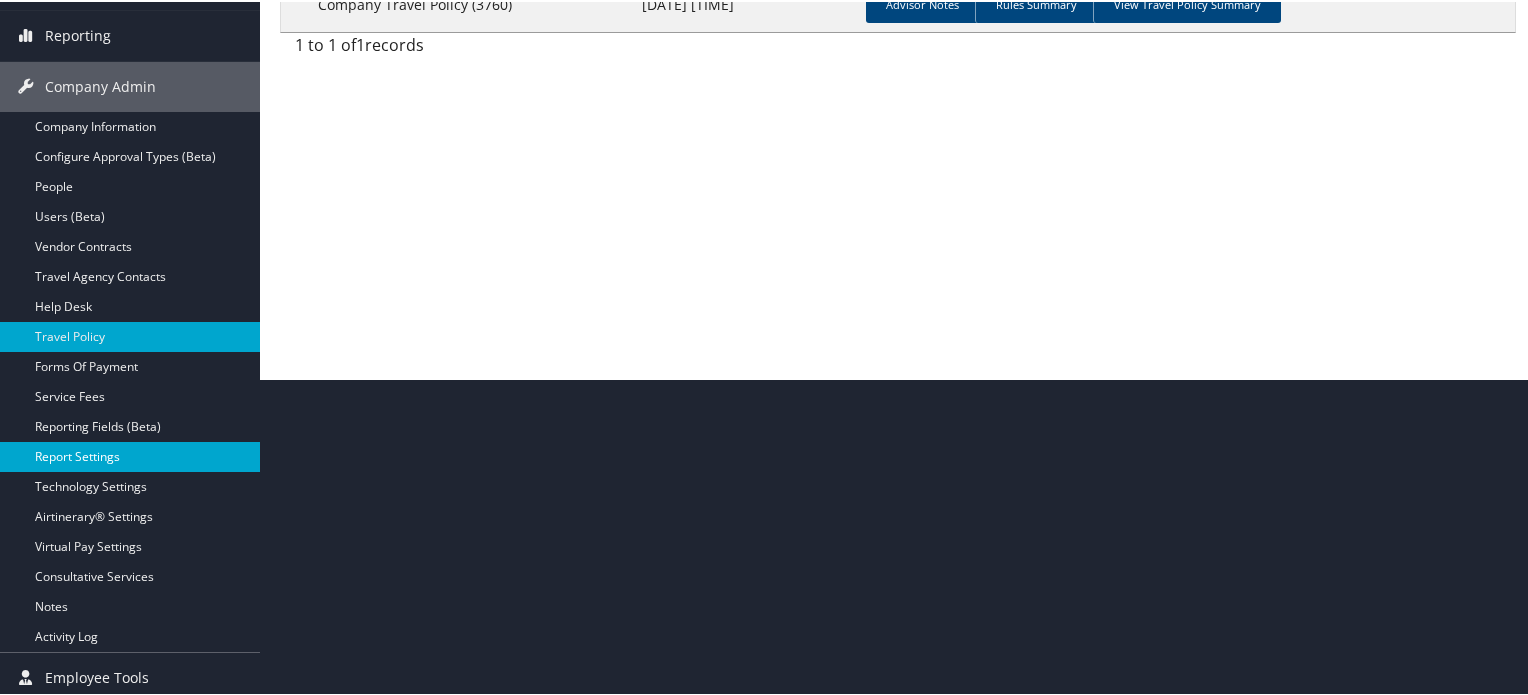scroll, scrollTop: 322, scrollLeft: 0, axis: vertical 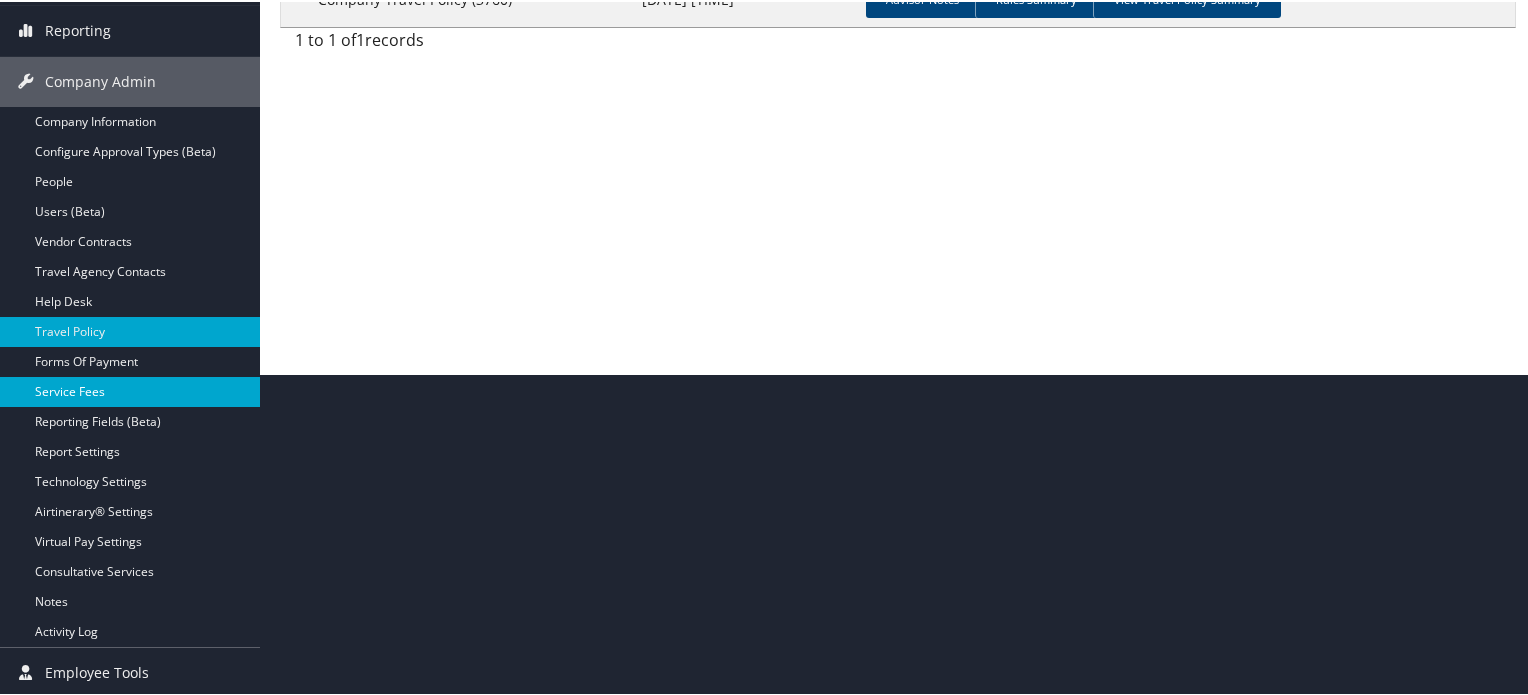 click on "Service Fees" at bounding box center (130, 390) 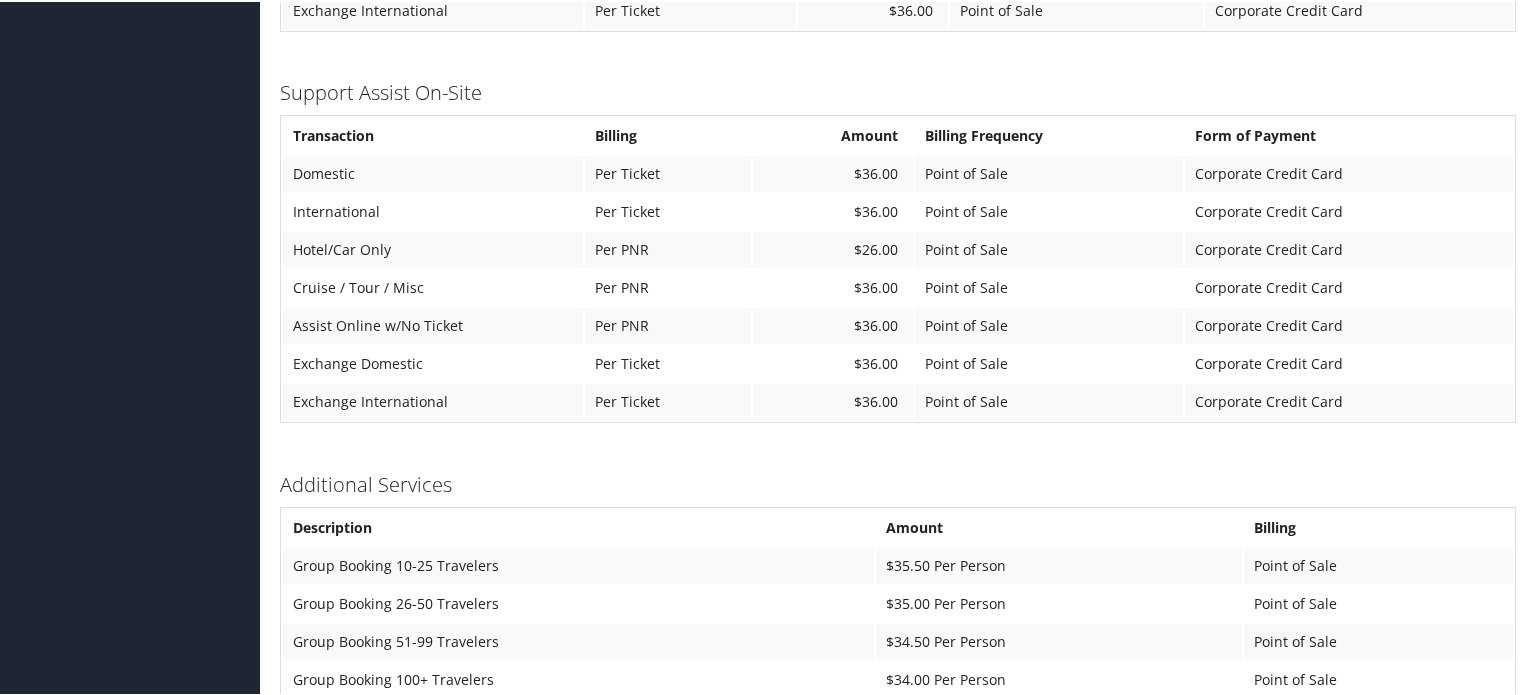scroll, scrollTop: 1784, scrollLeft: 0, axis: vertical 